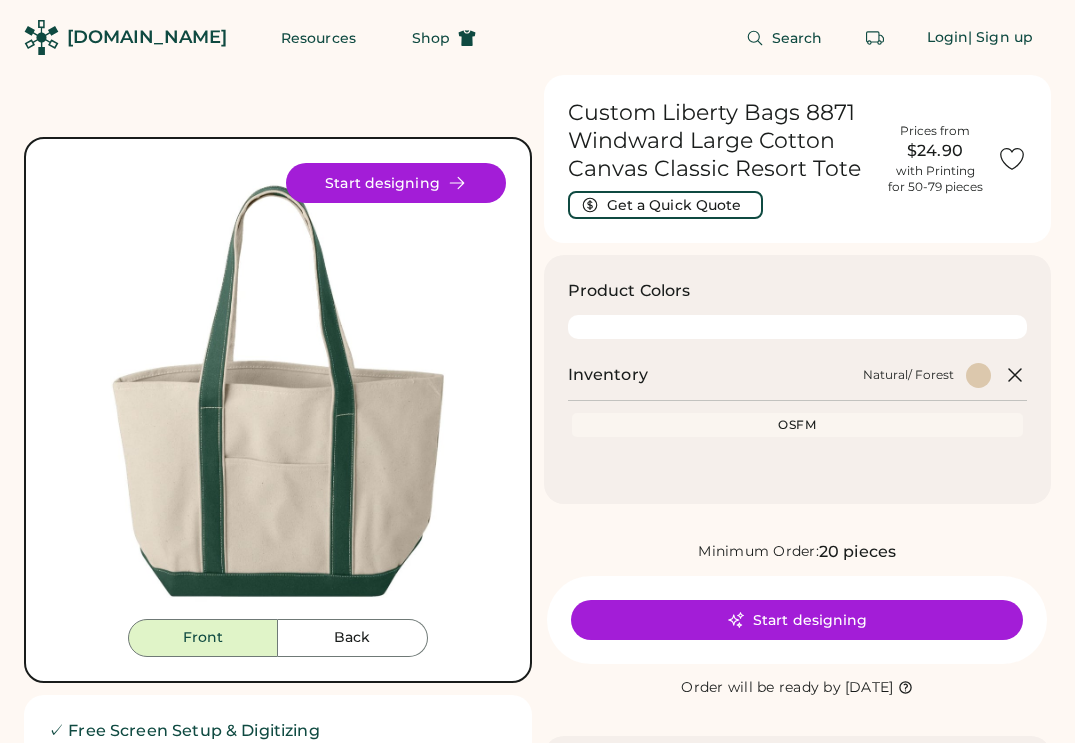 scroll, scrollTop: 0, scrollLeft: 0, axis: both 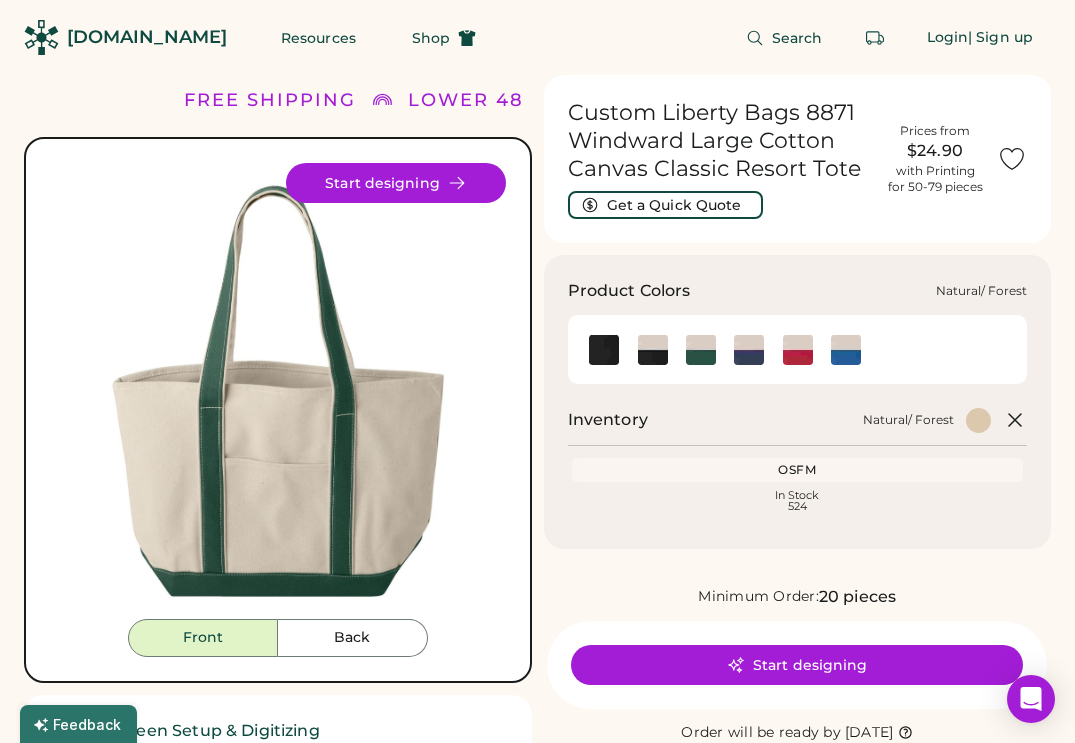 click 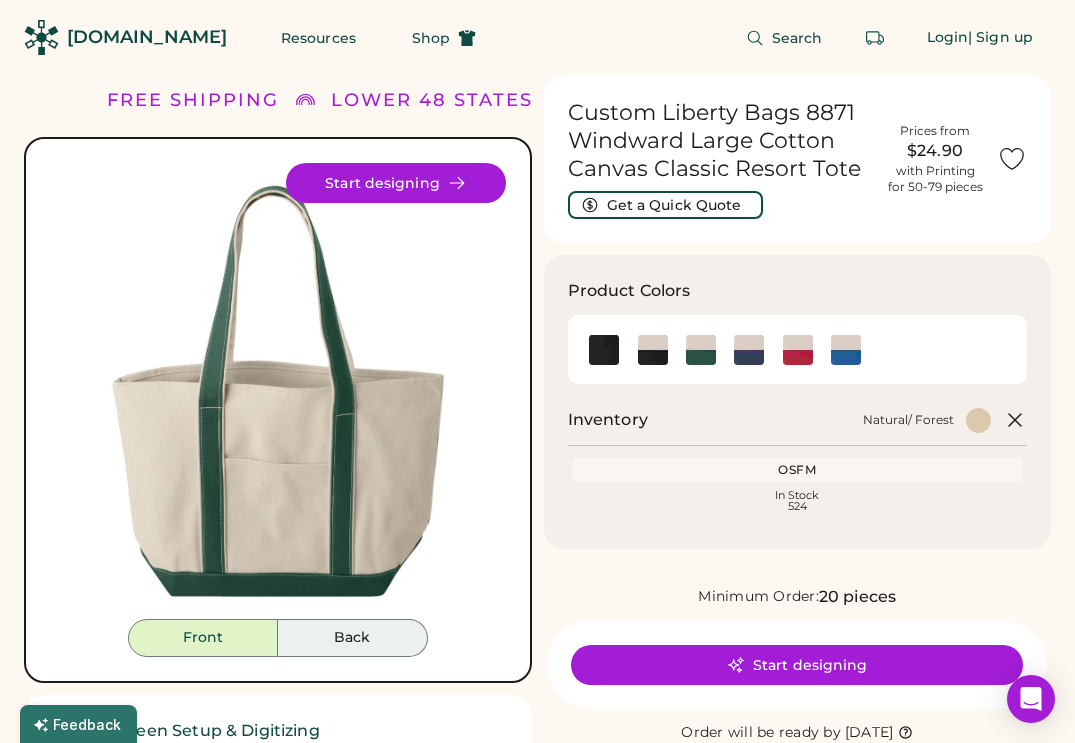 click on "Back" at bounding box center [353, 638] 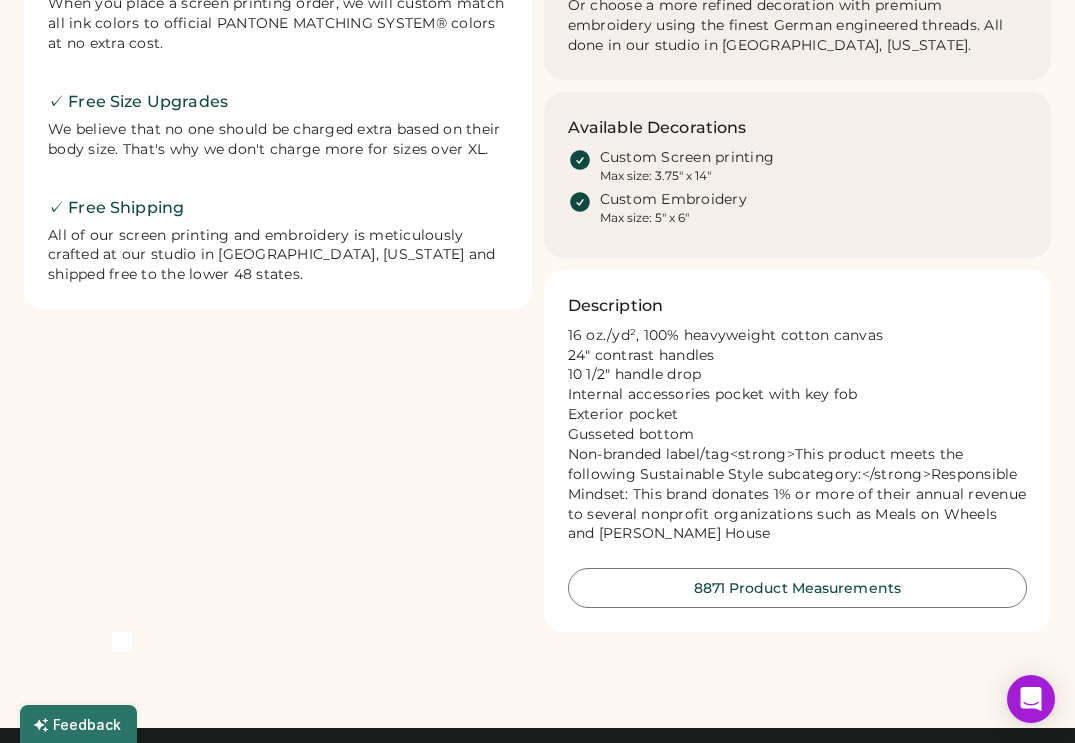 scroll, scrollTop: 888, scrollLeft: 0, axis: vertical 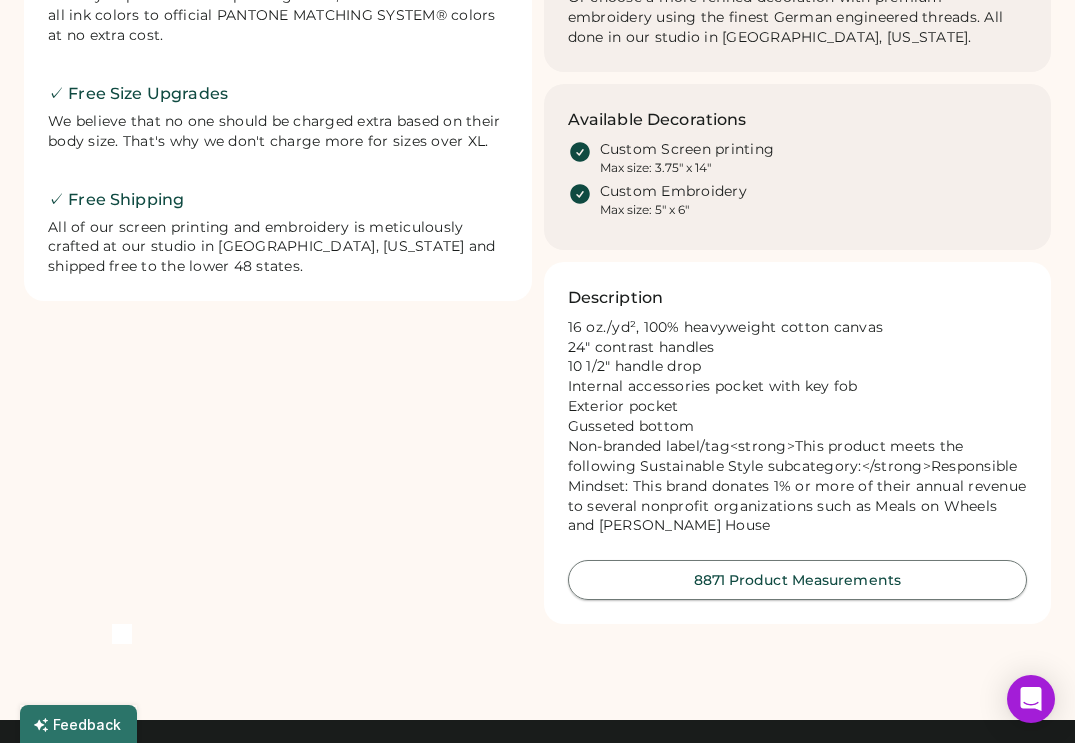 click on "8871 Product Measurements" at bounding box center (798, 580) 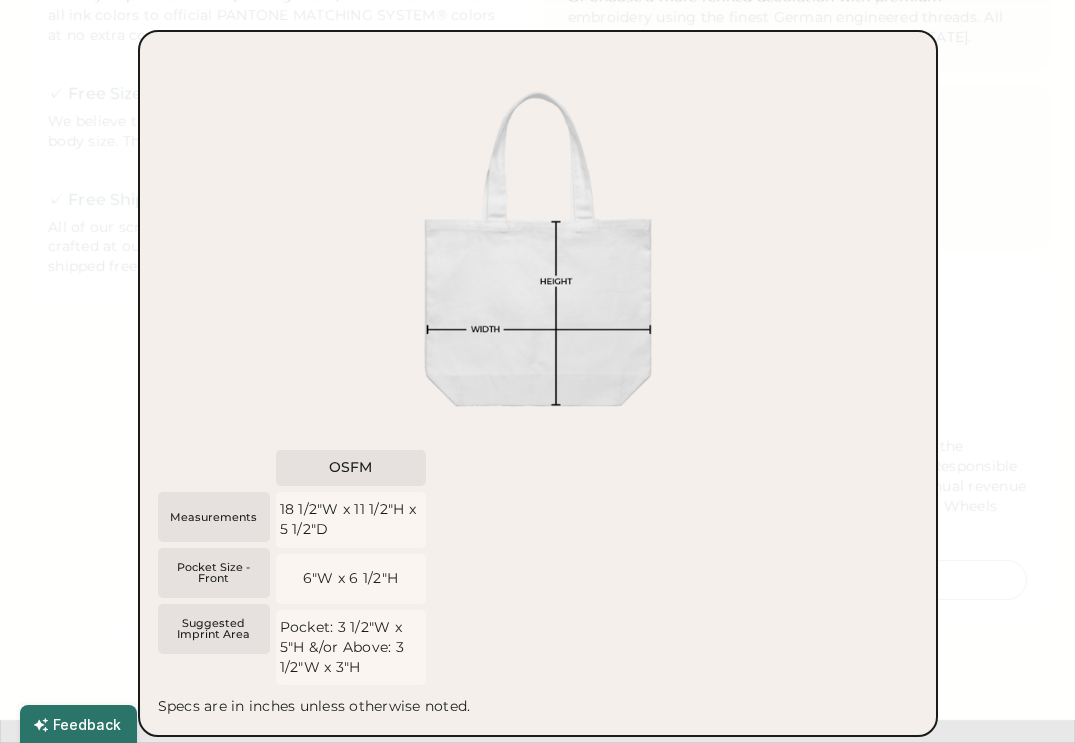 click at bounding box center [537, 371] 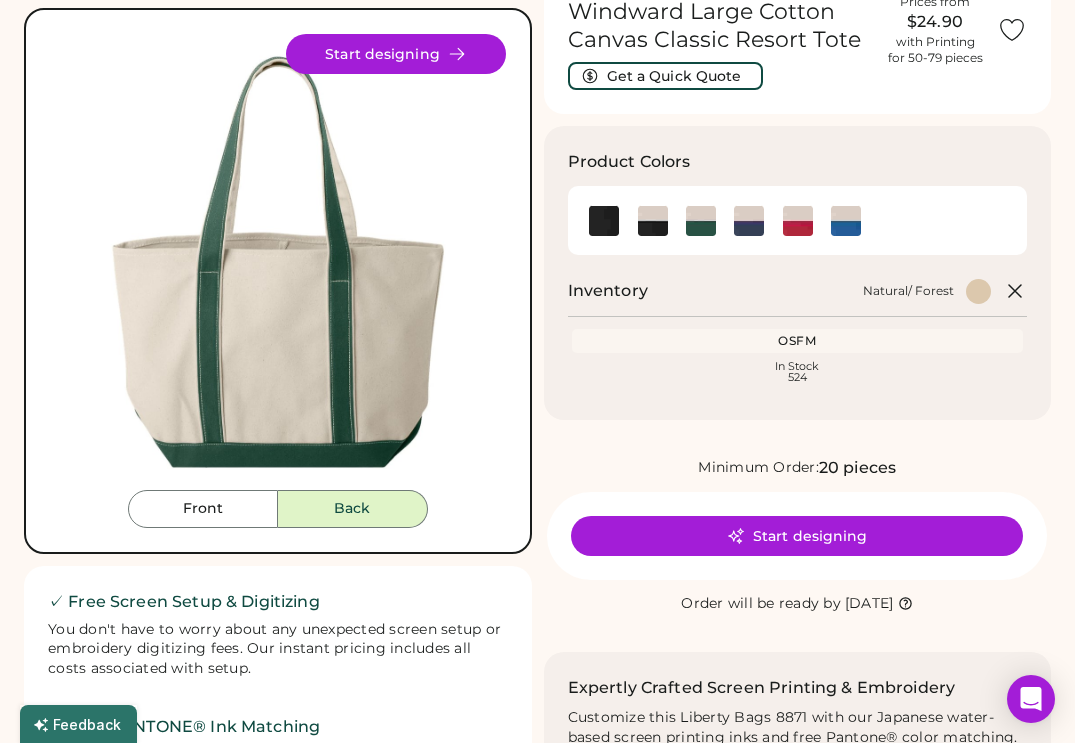 scroll, scrollTop: 0, scrollLeft: 0, axis: both 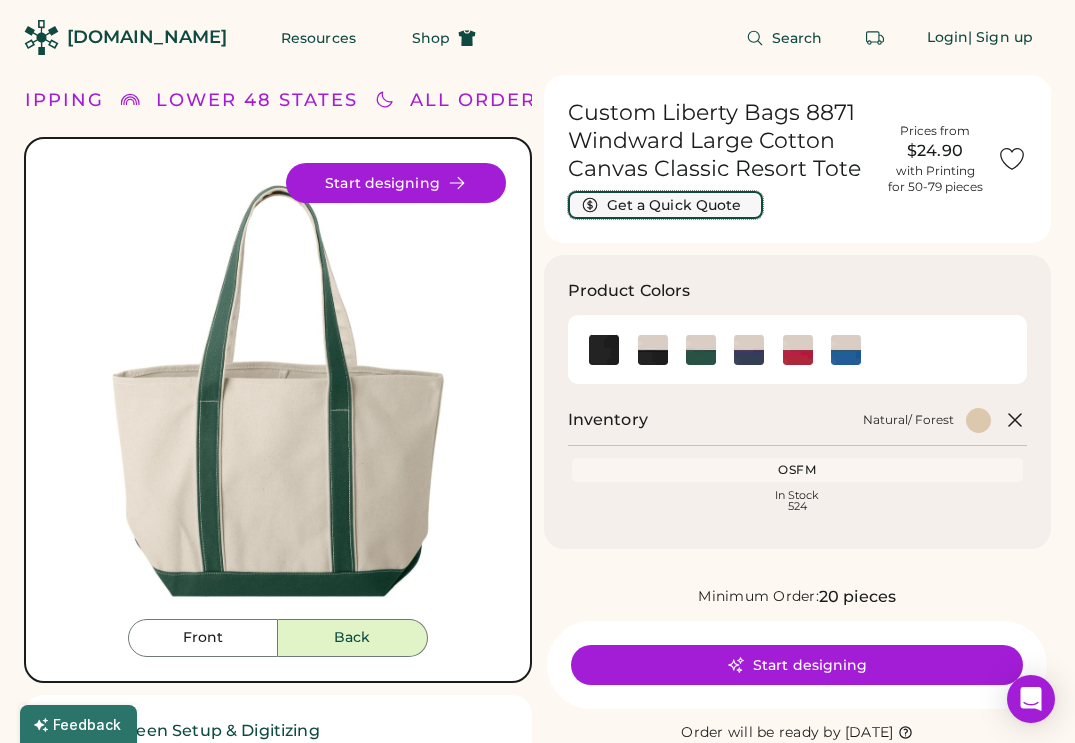 click on "Get a Quick Quote" at bounding box center [665, 205] 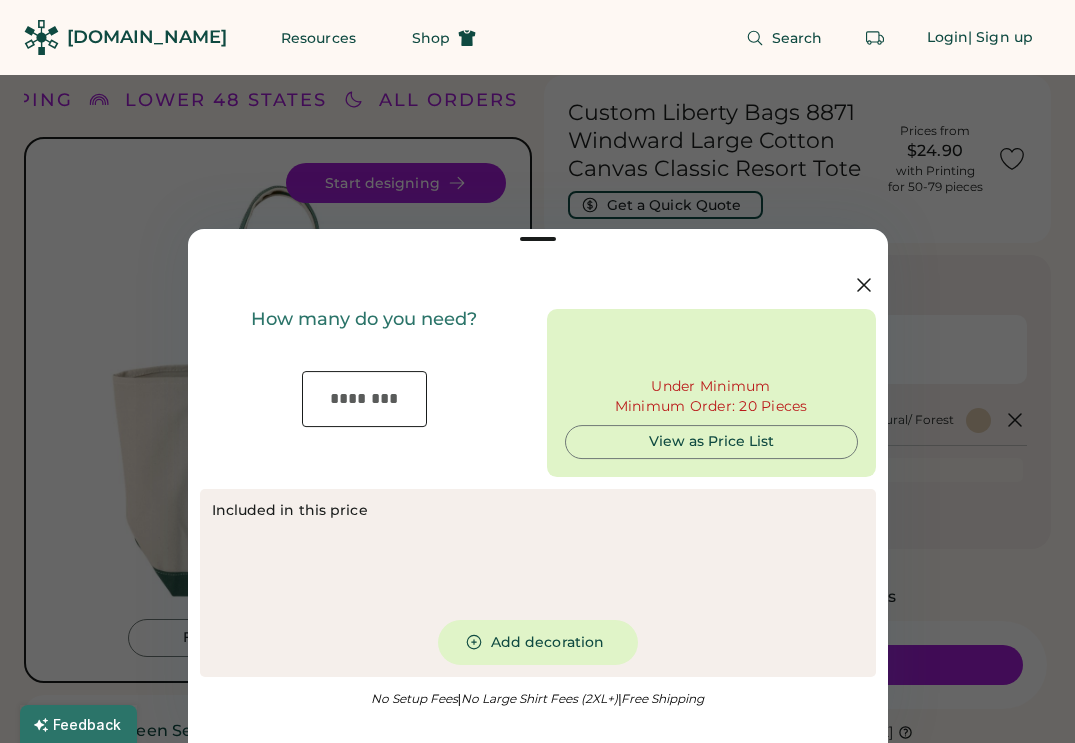 type on "***" 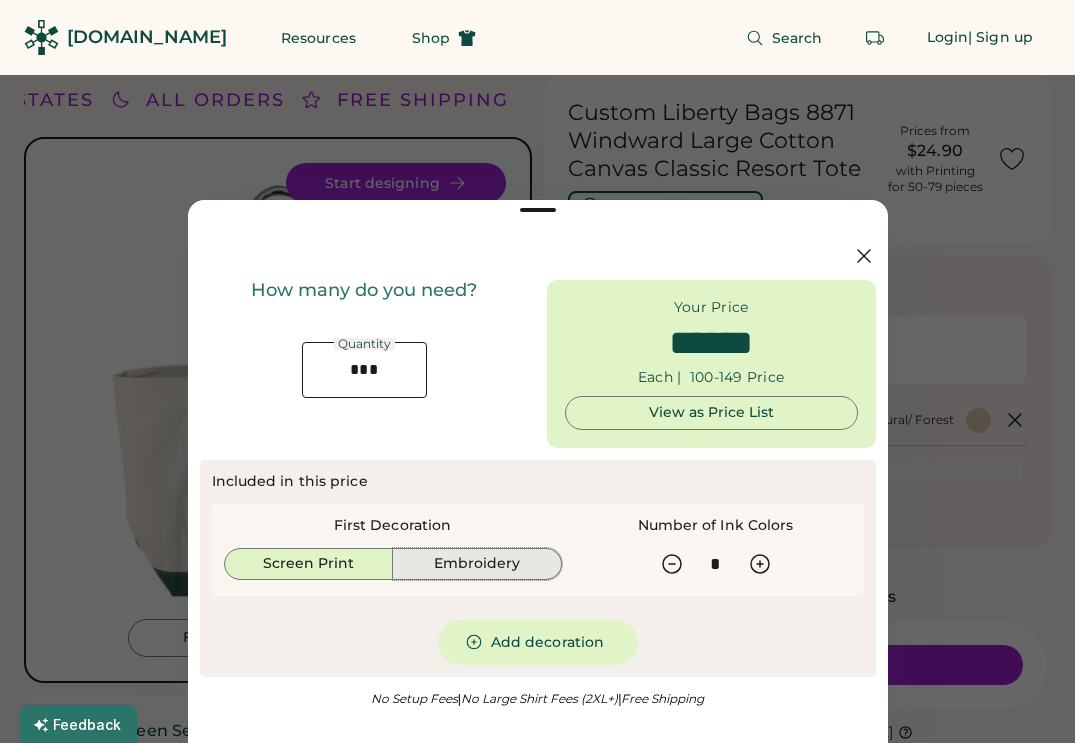 click on "Embroidery" at bounding box center [477, 564] 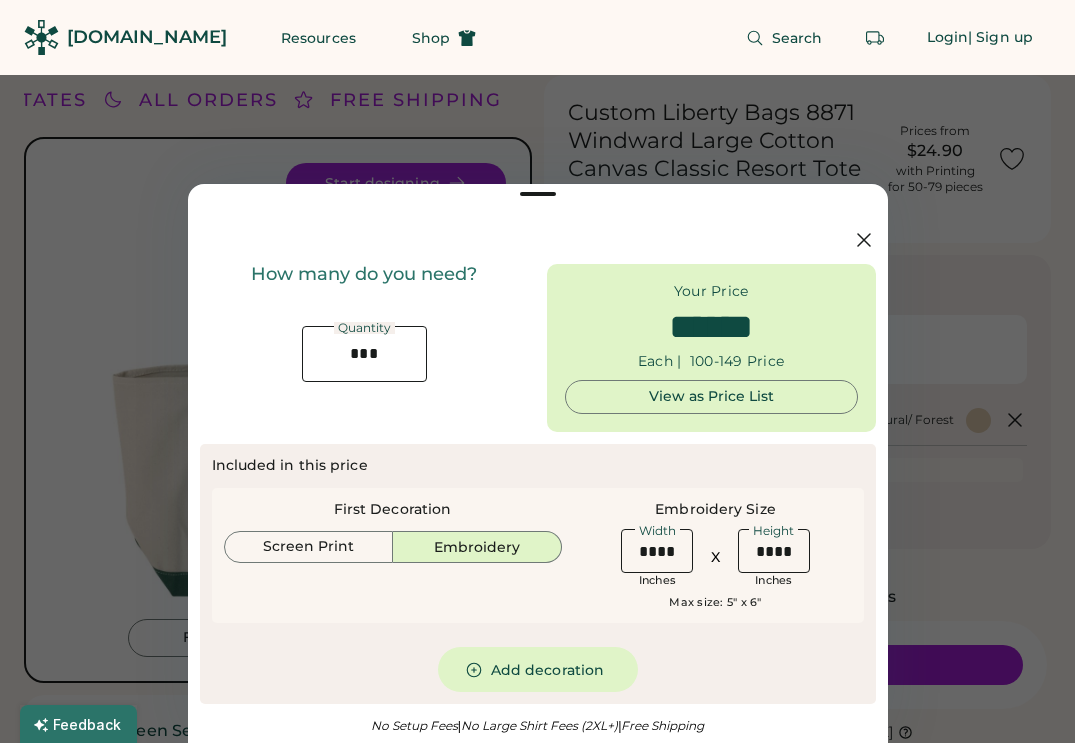 type on "******" 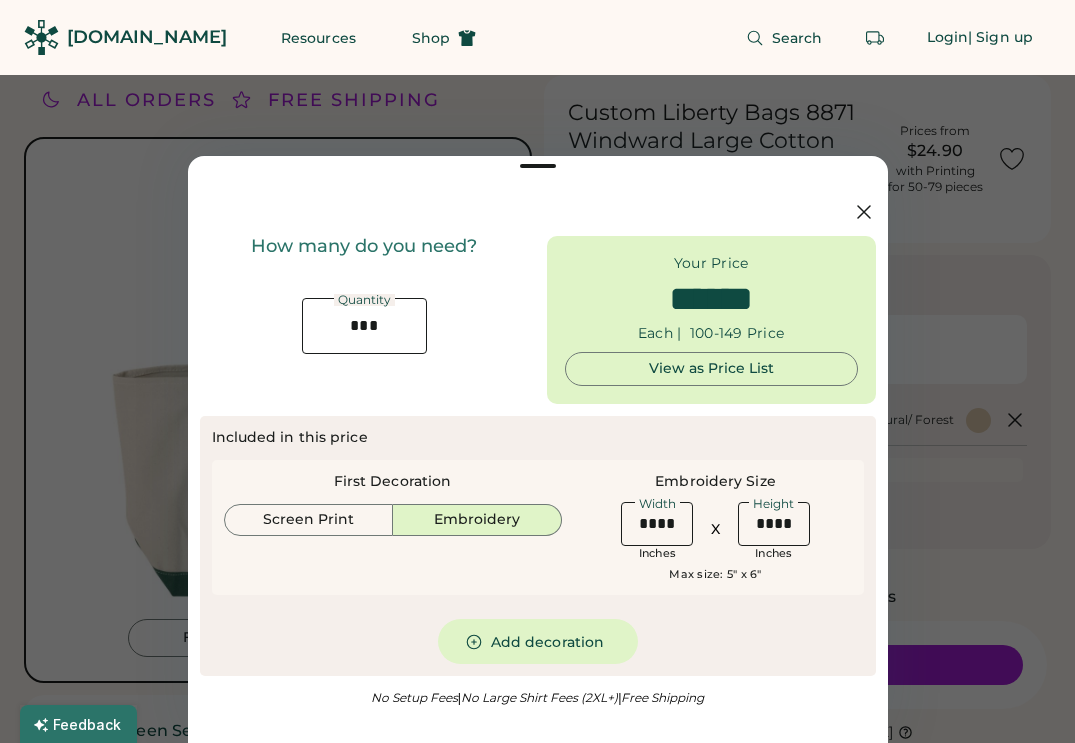 click at bounding box center [364, 326] 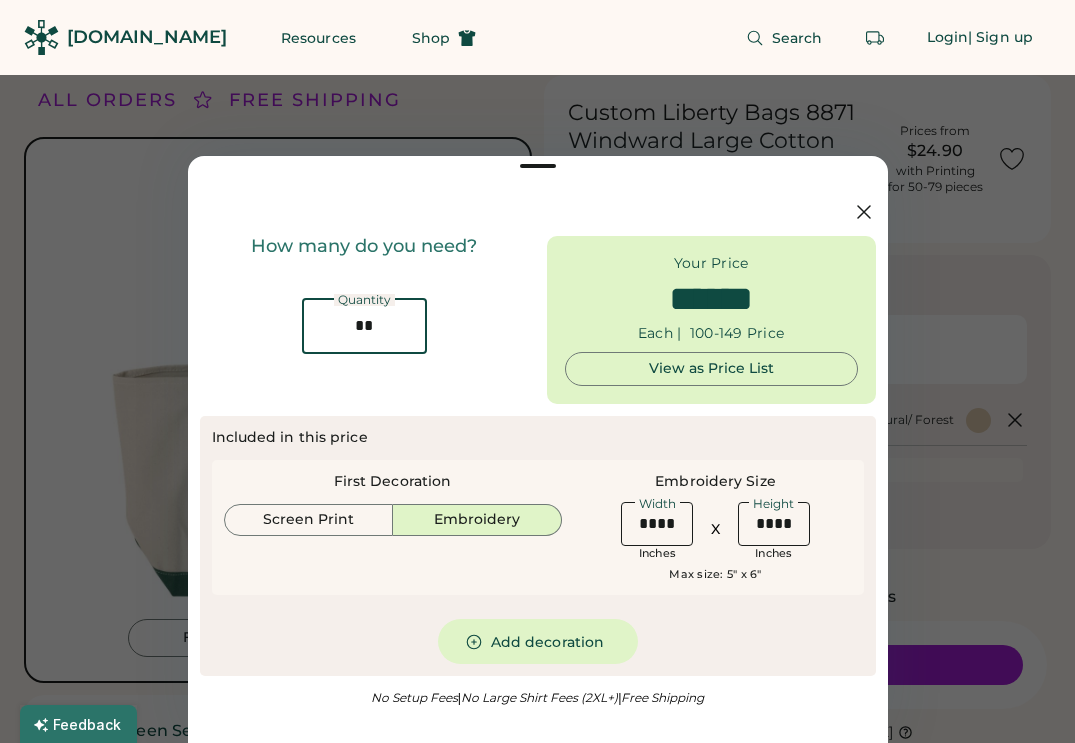 type on "*" 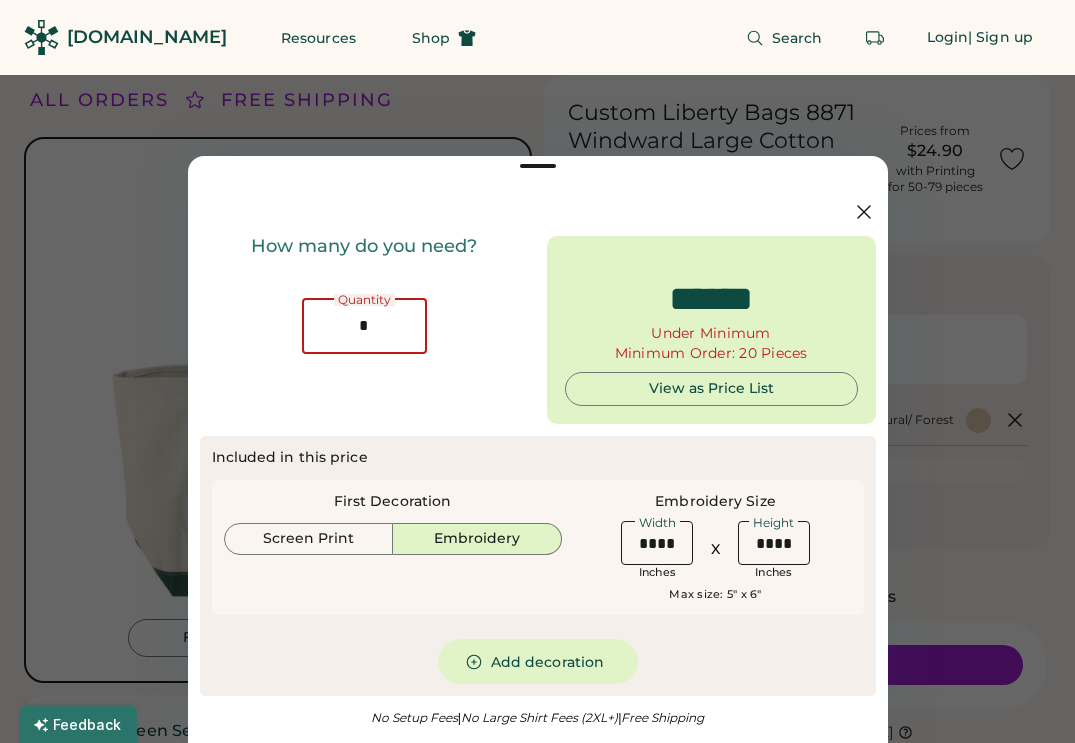 type on "******" 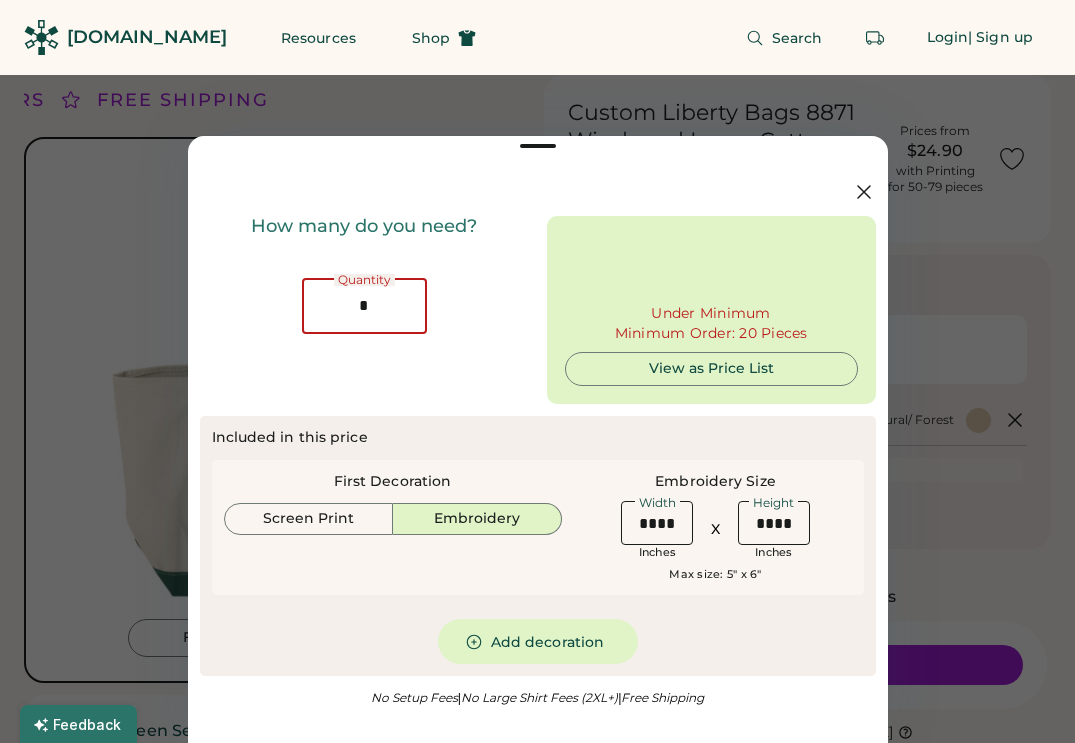 type on "**" 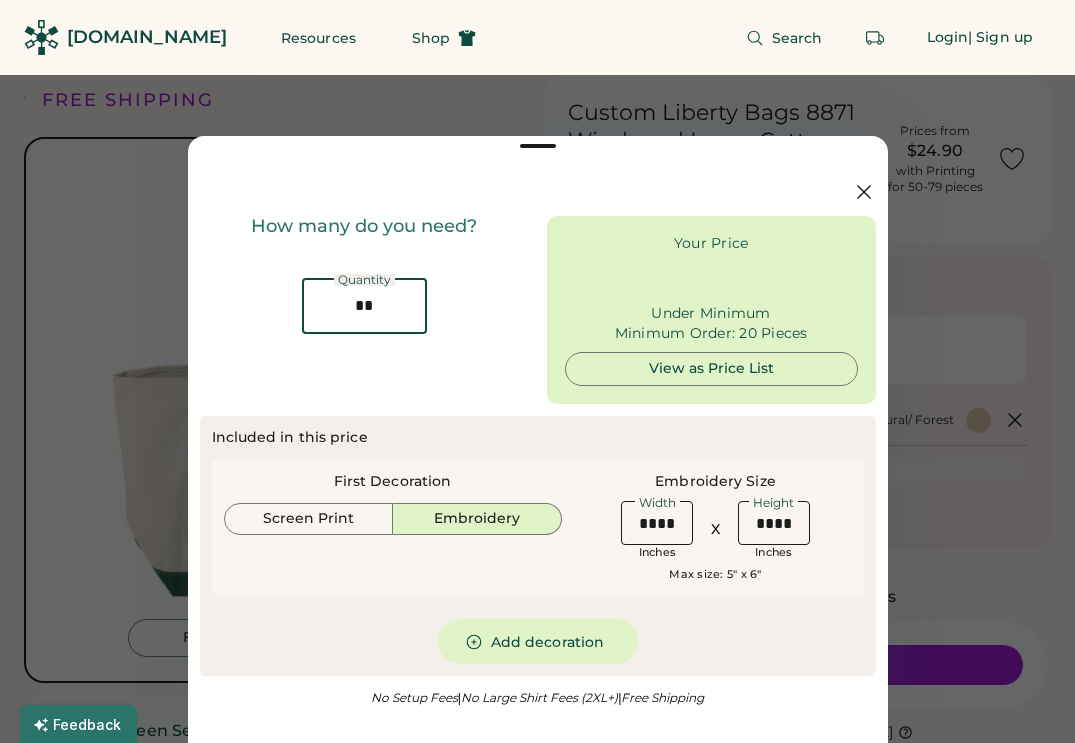 type on "******" 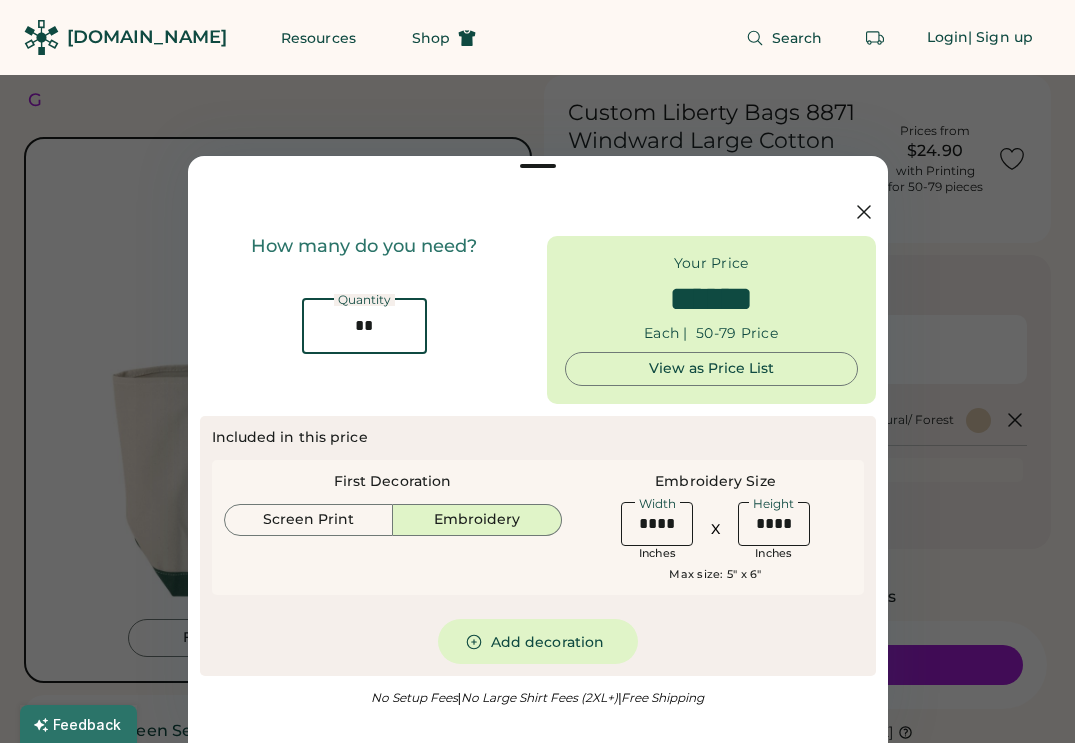 type on "*" 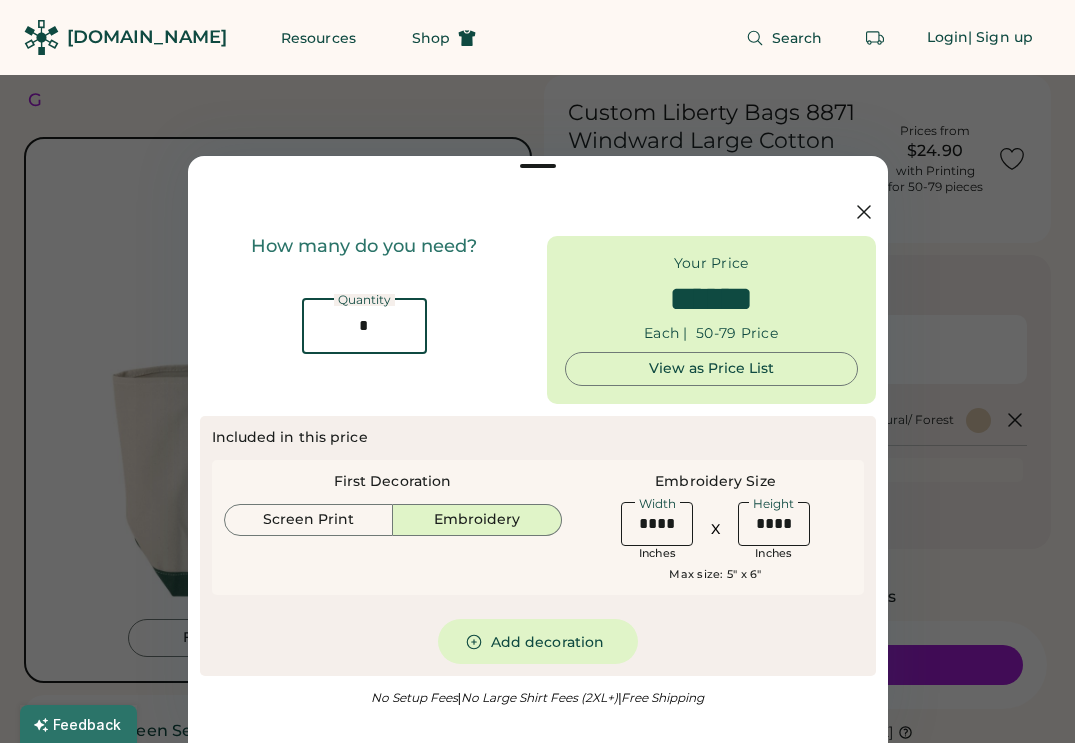 type on "******" 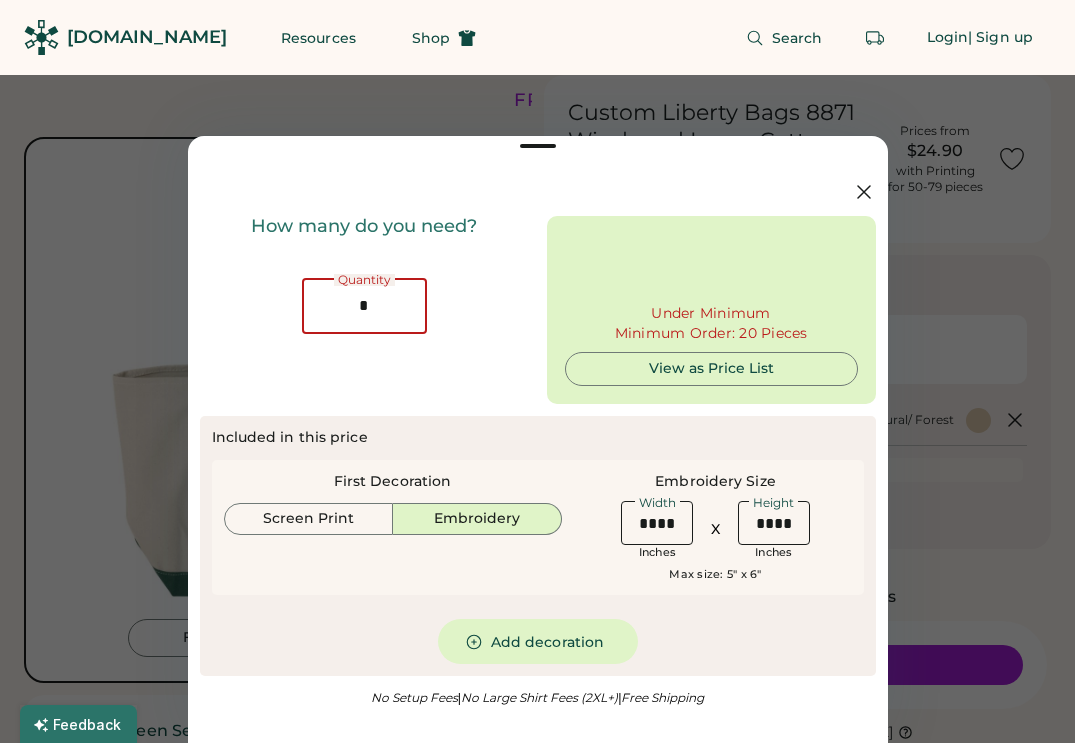 type on "**" 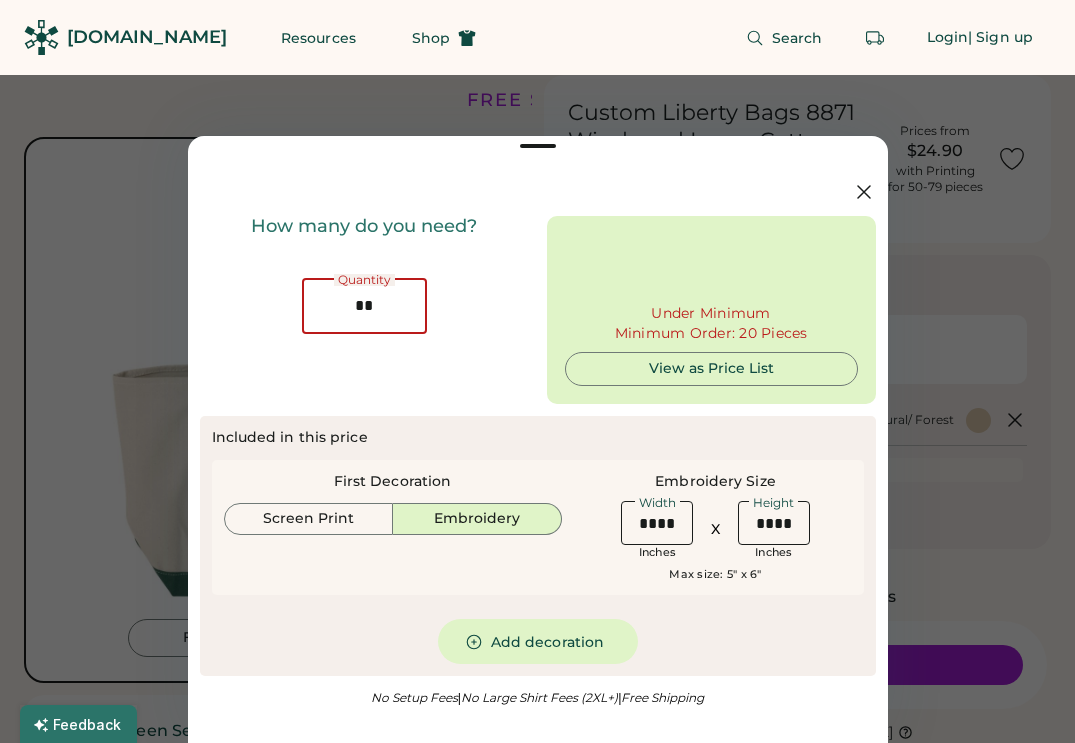 type on "******" 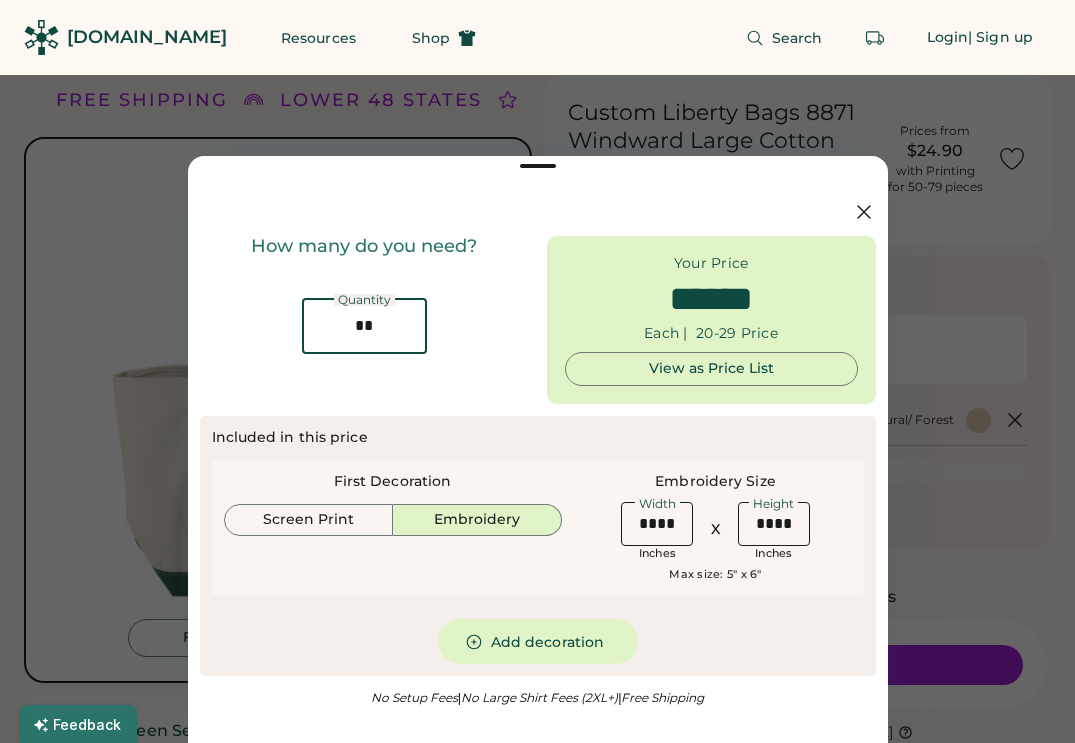 type on "*" 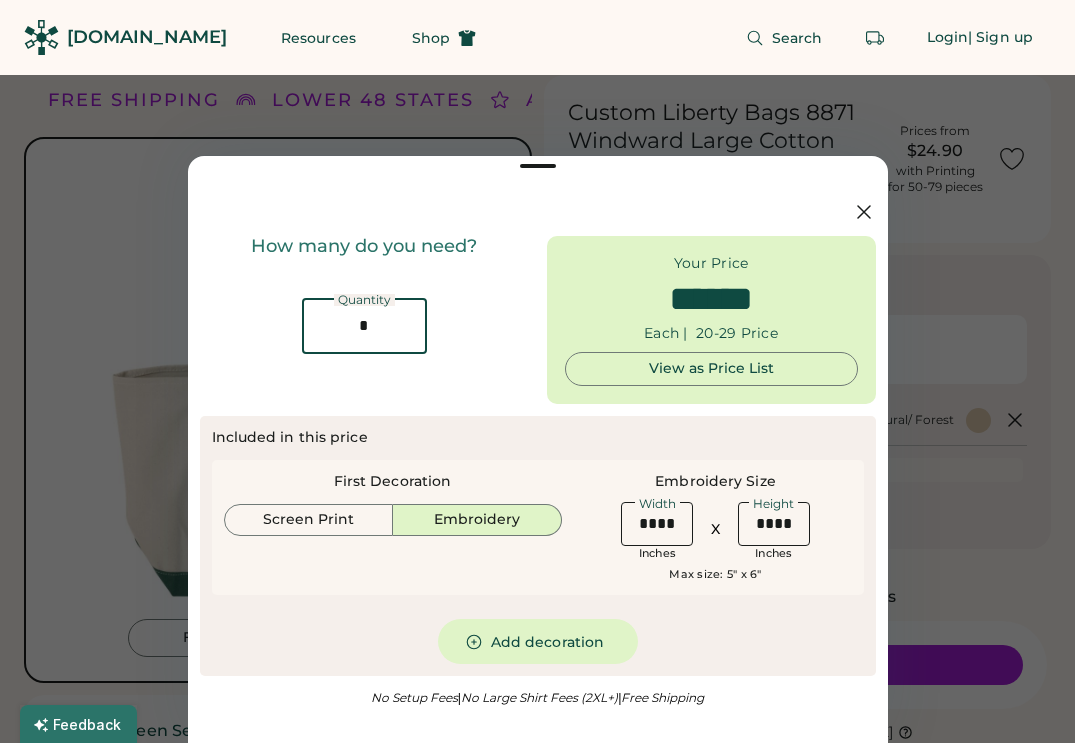 type on "******" 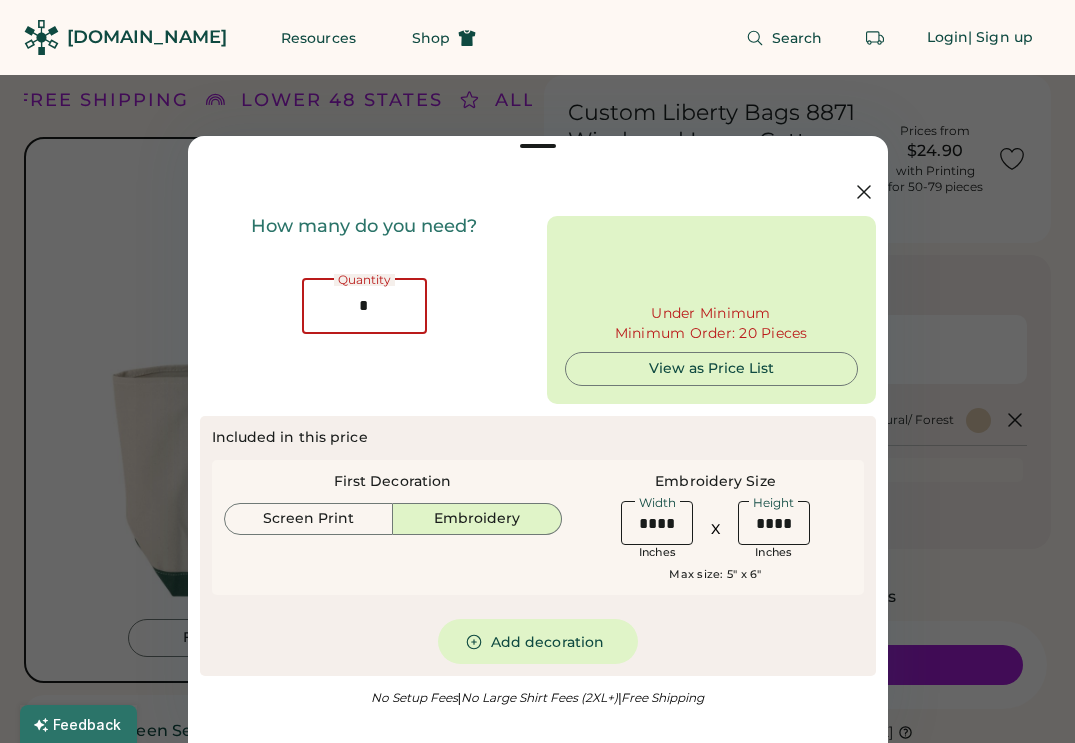 type on "**" 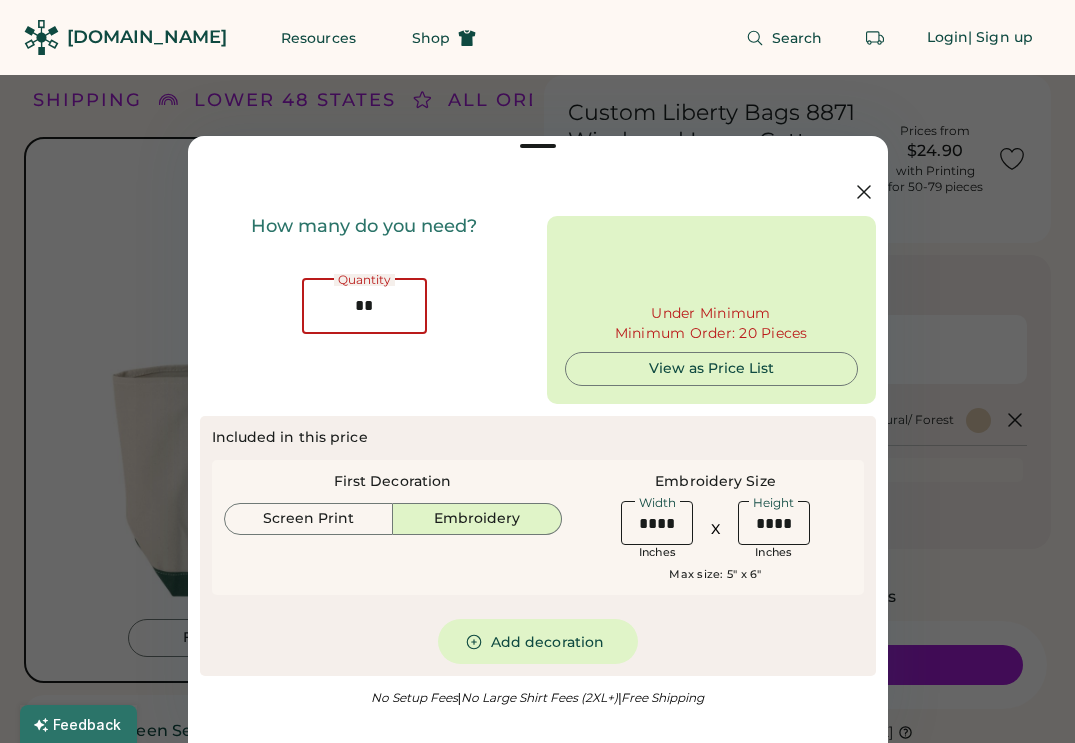 type on "******" 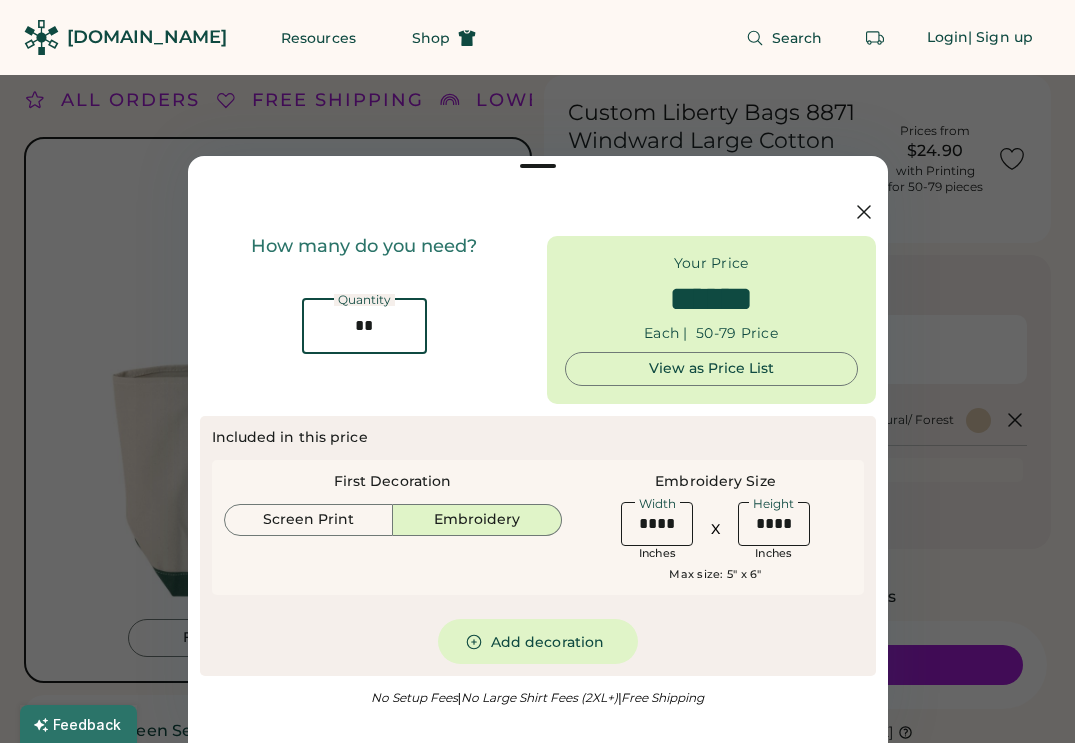 type on "**" 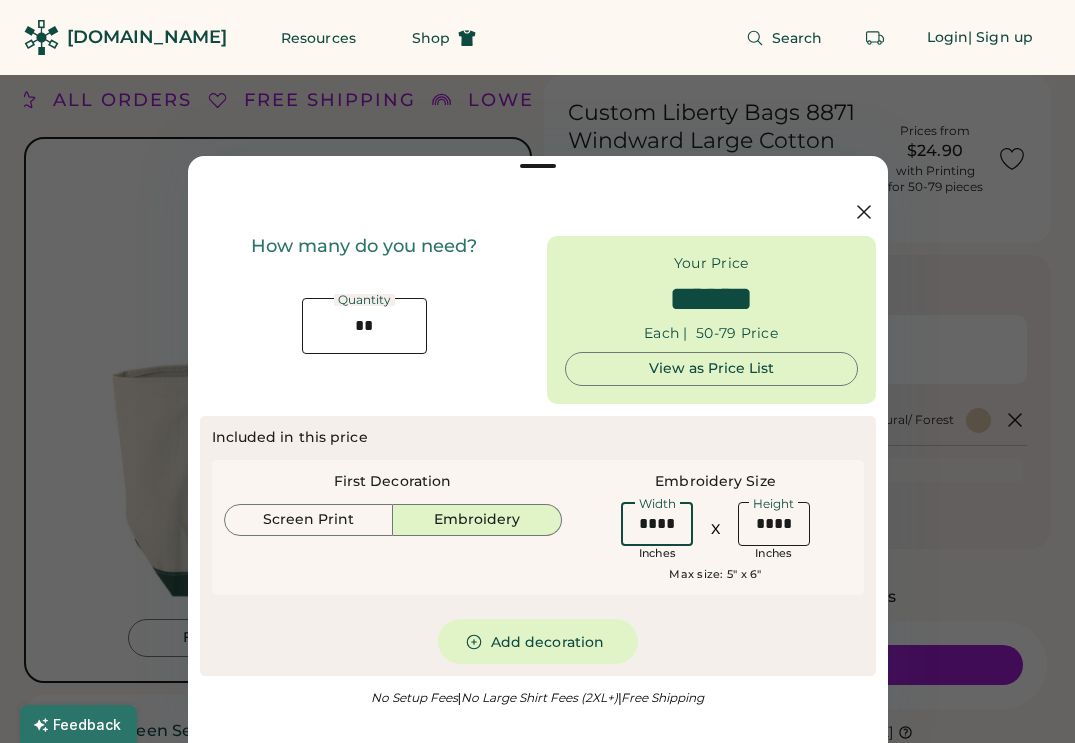 click at bounding box center [657, 524] 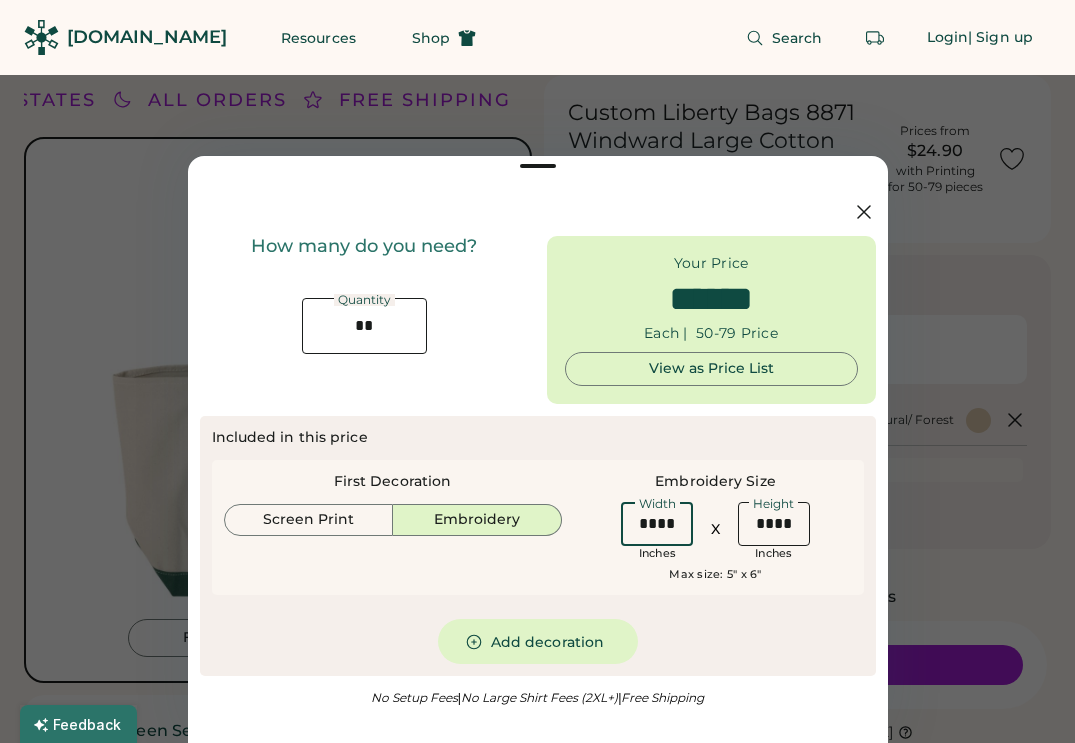 type on "****" 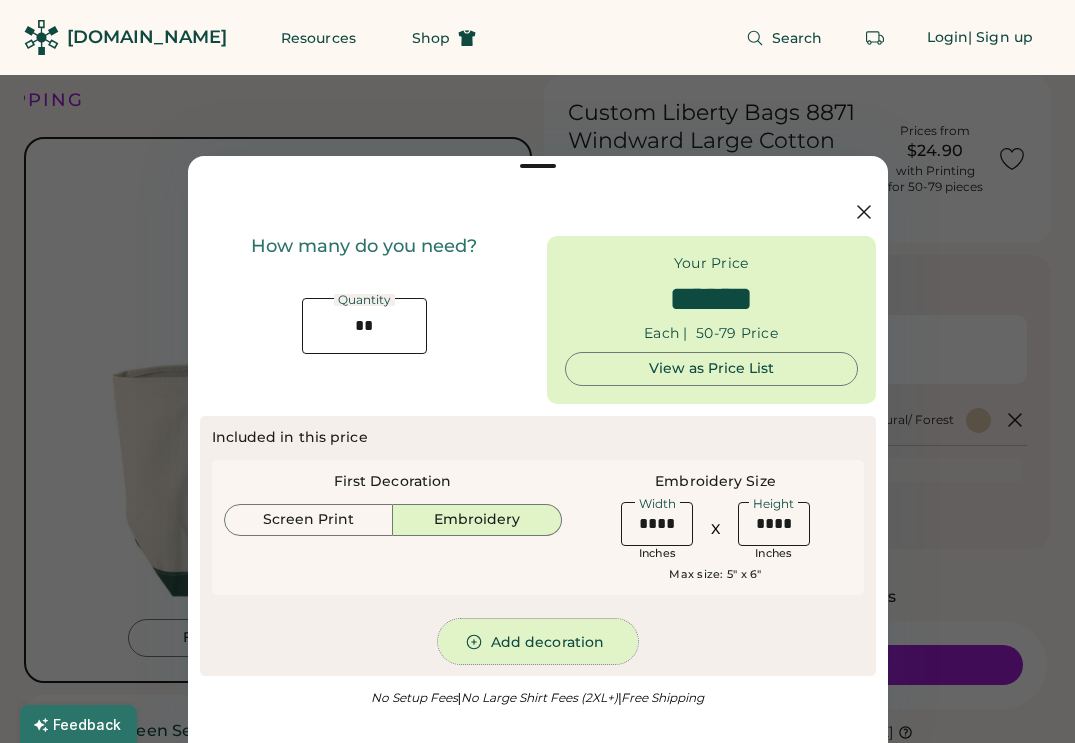 click on "Add decoration" at bounding box center [538, 641] 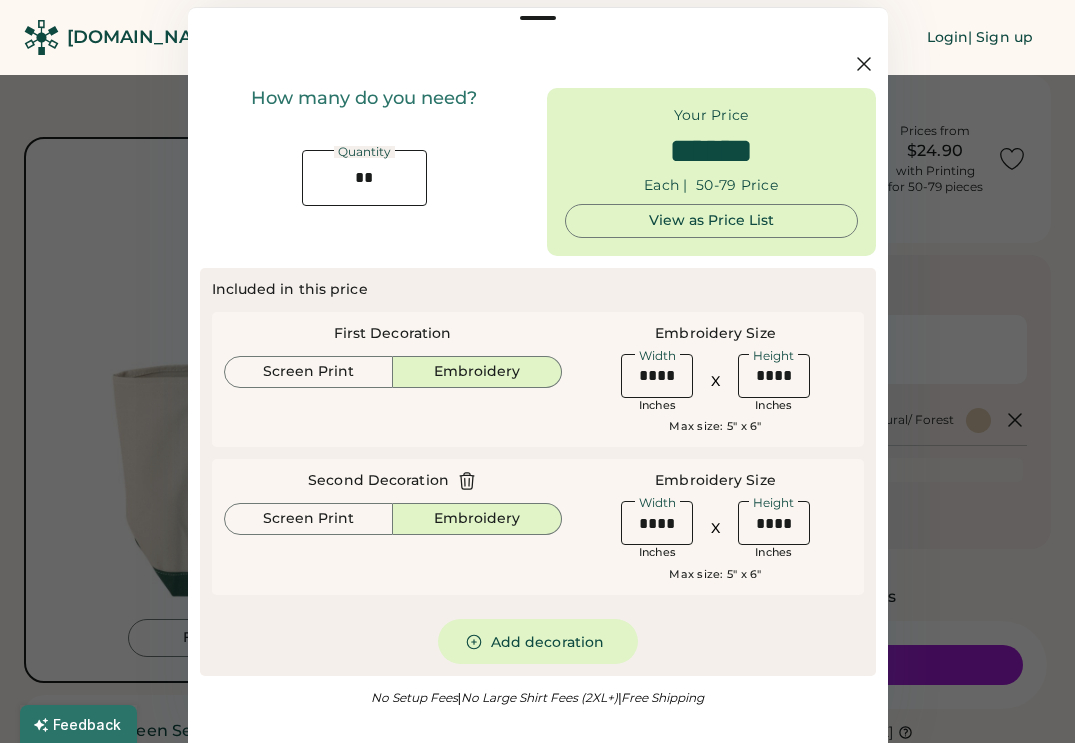click 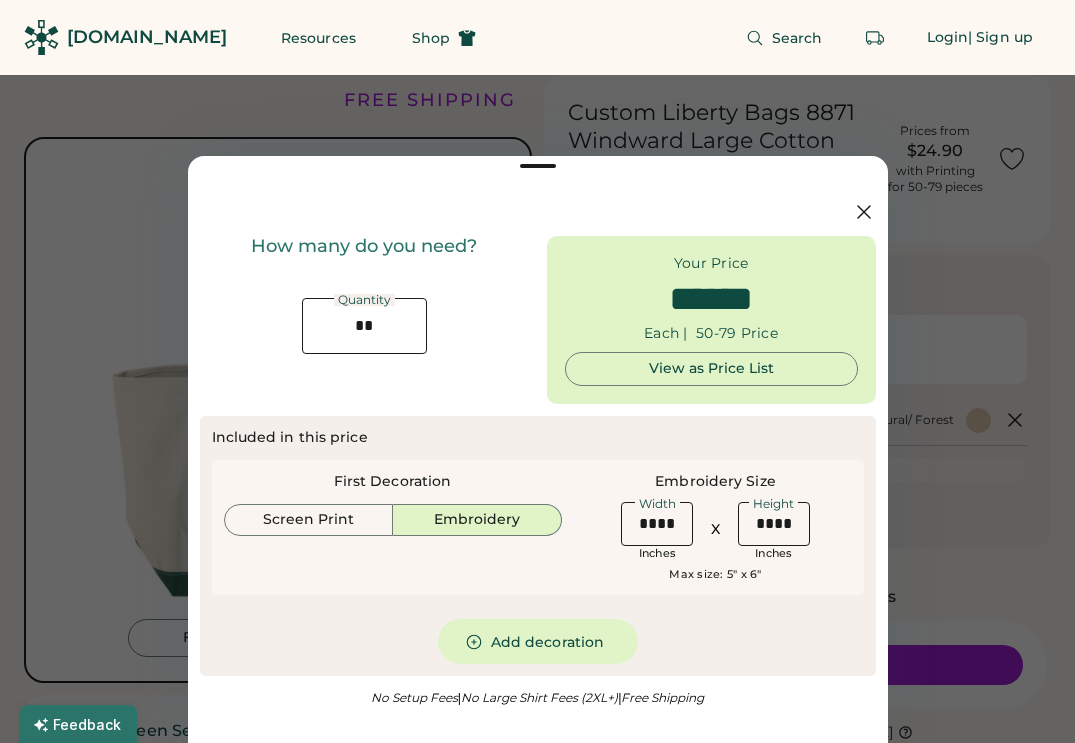 click on "Embroidery" at bounding box center [477, 520] 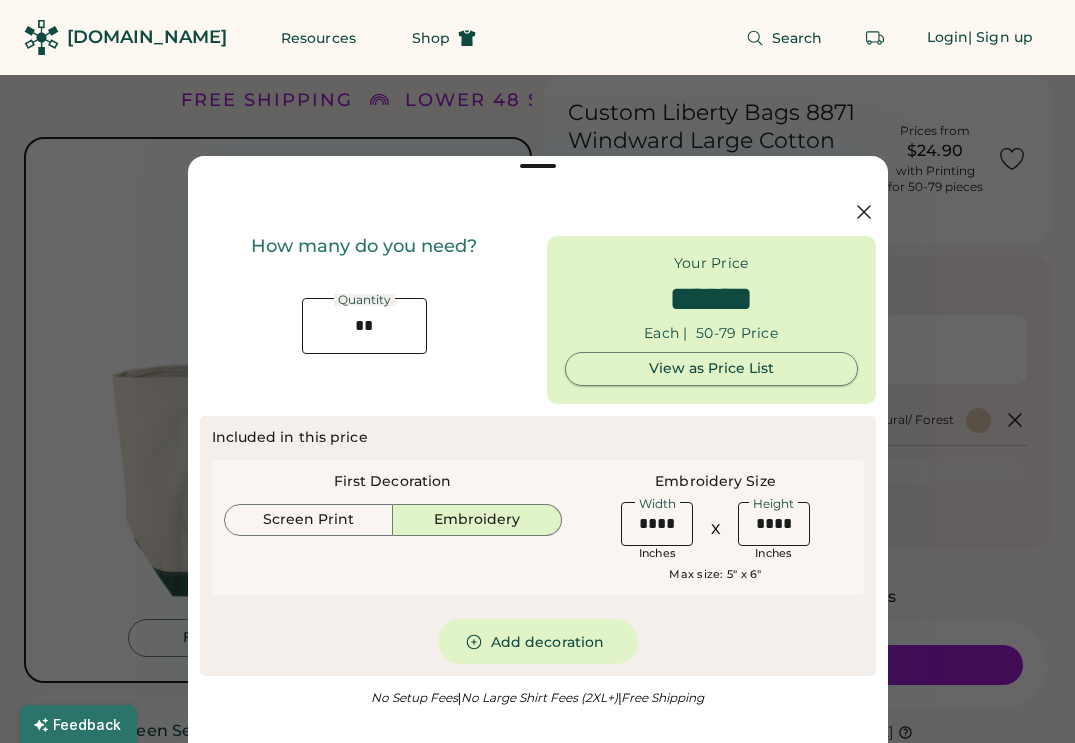 click on "View as Price List" at bounding box center (711, 369) 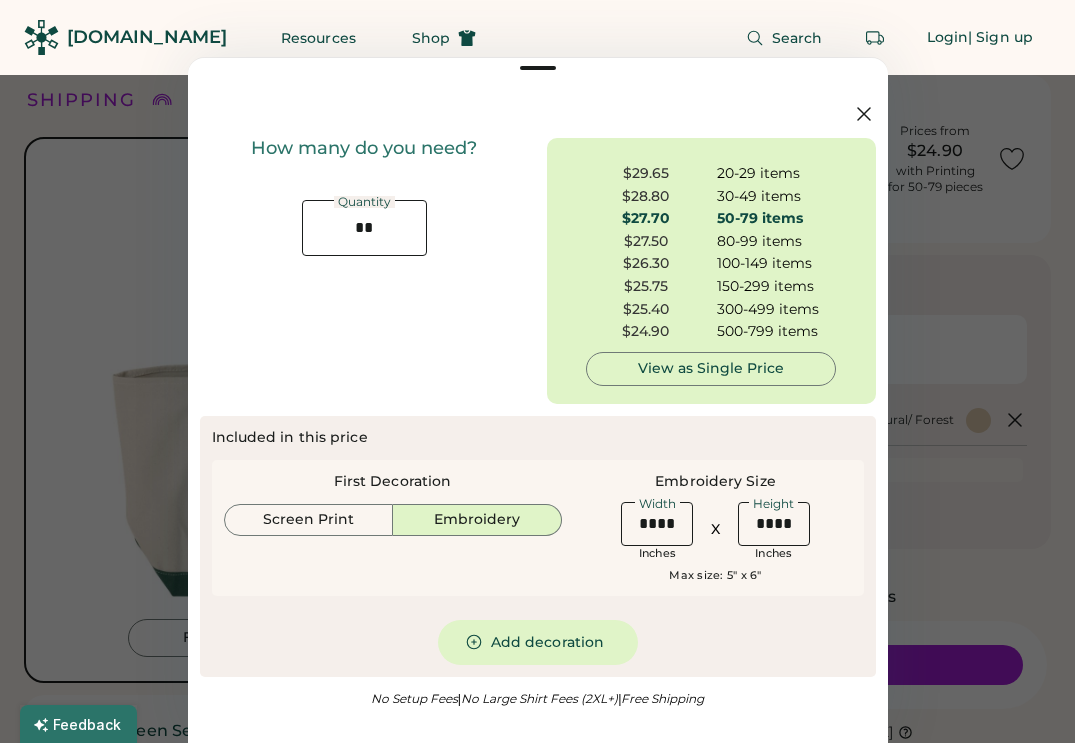 click 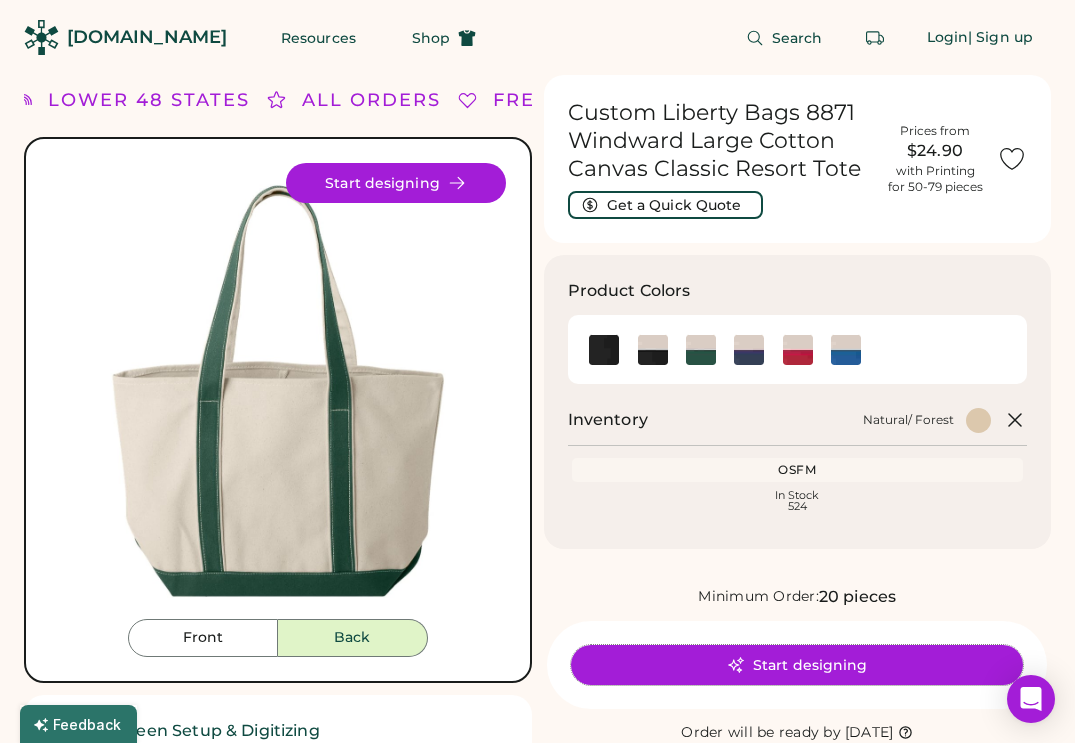 click on "Start designing" at bounding box center [797, 665] 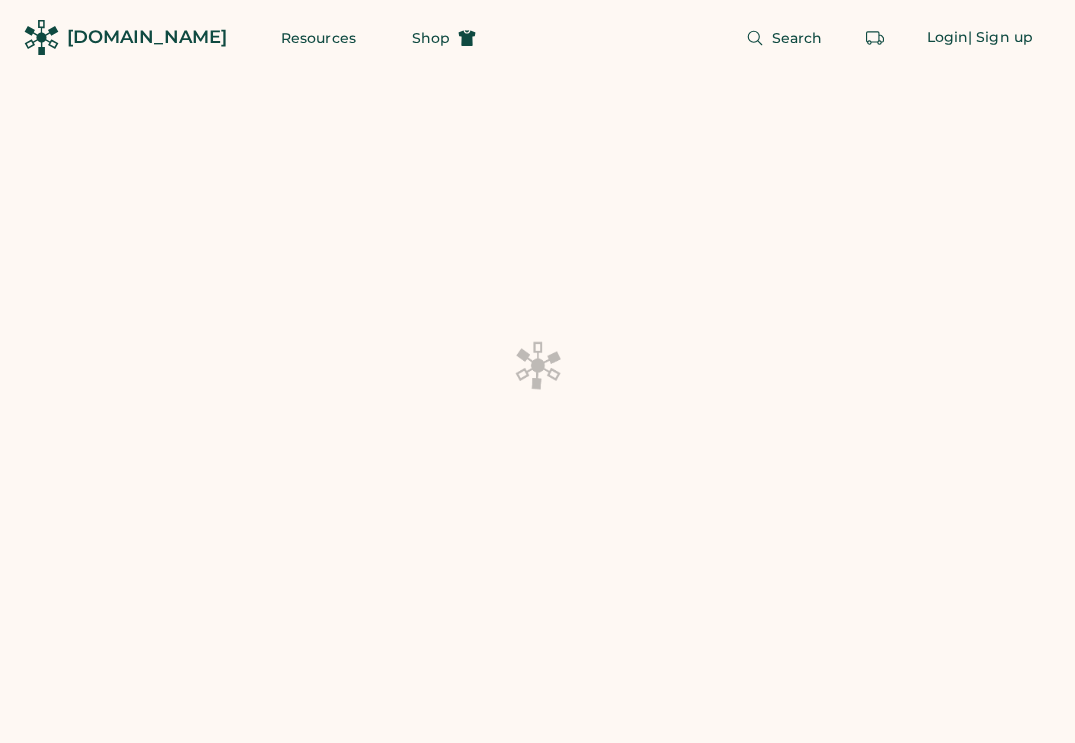 scroll, scrollTop: 0, scrollLeft: 0, axis: both 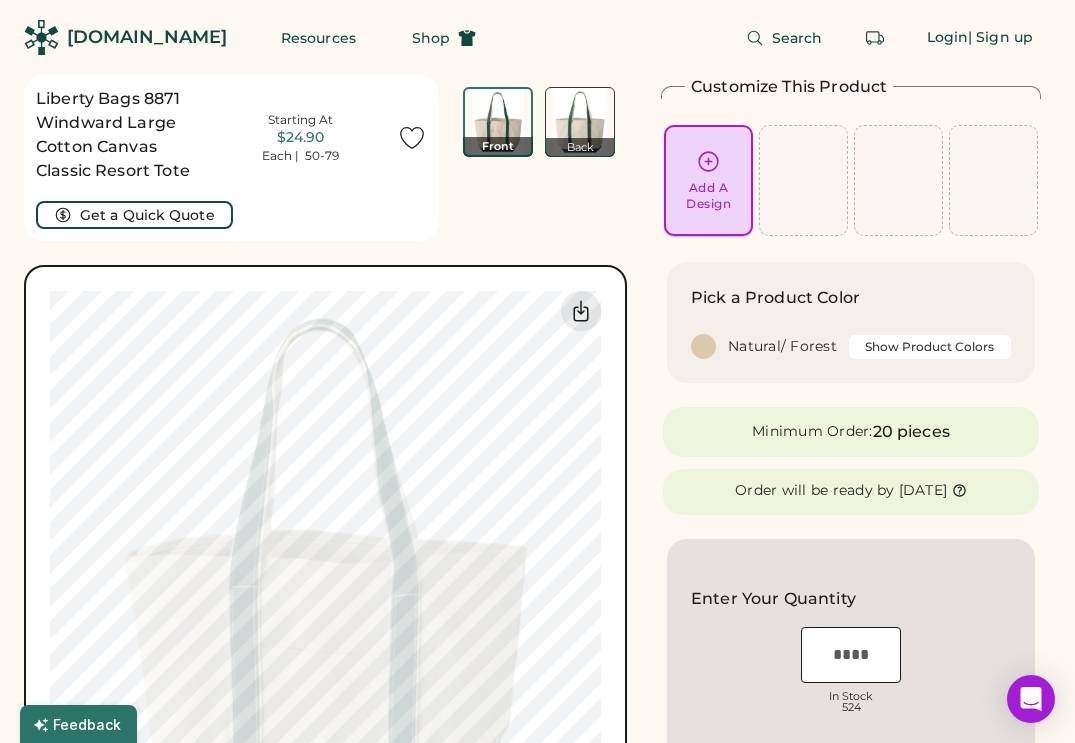 click 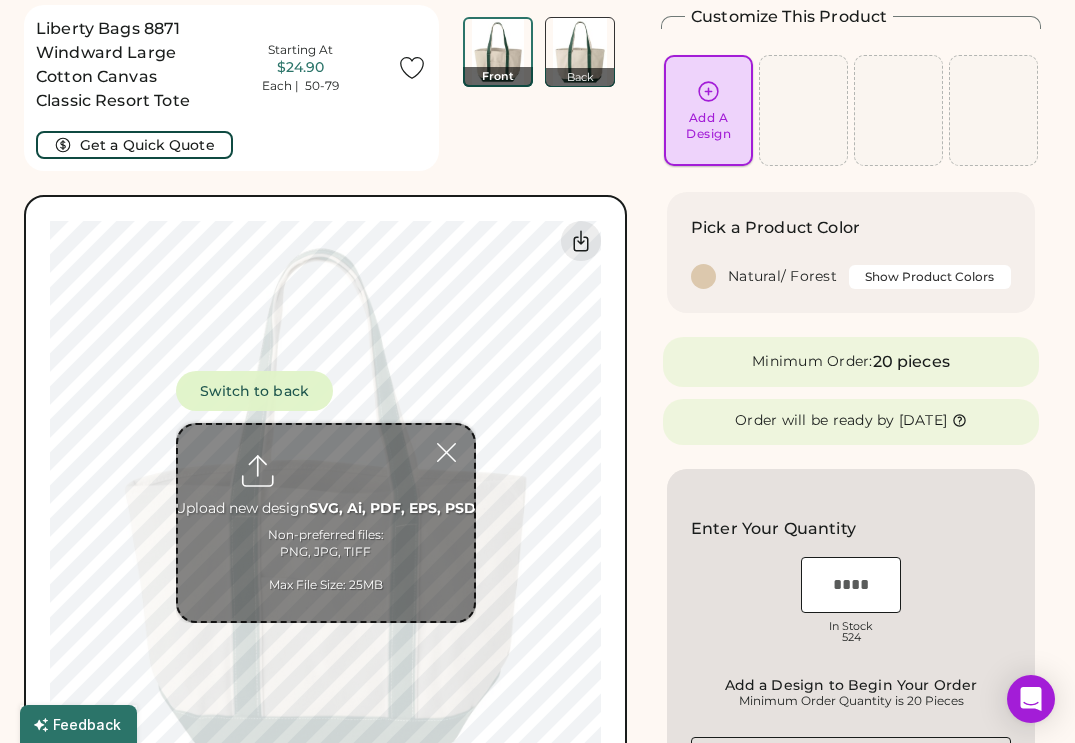 scroll, scrollTop: 75, scrollLeft: 0, axis: vertical 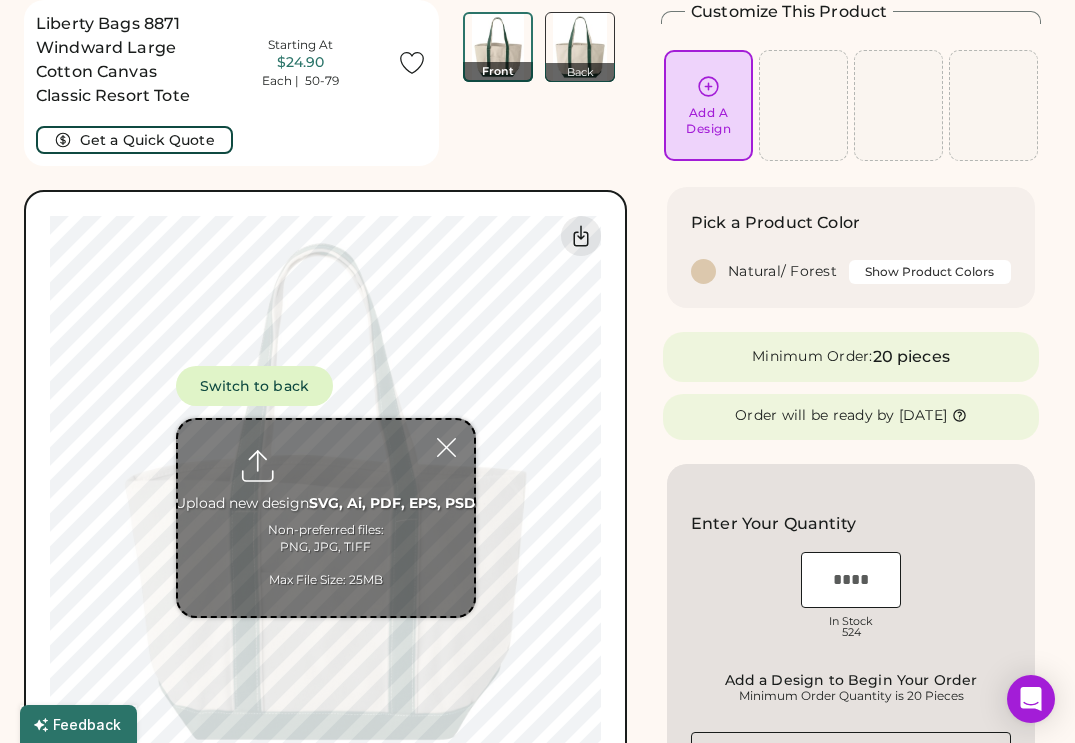 click at bounding box center [326, 518] 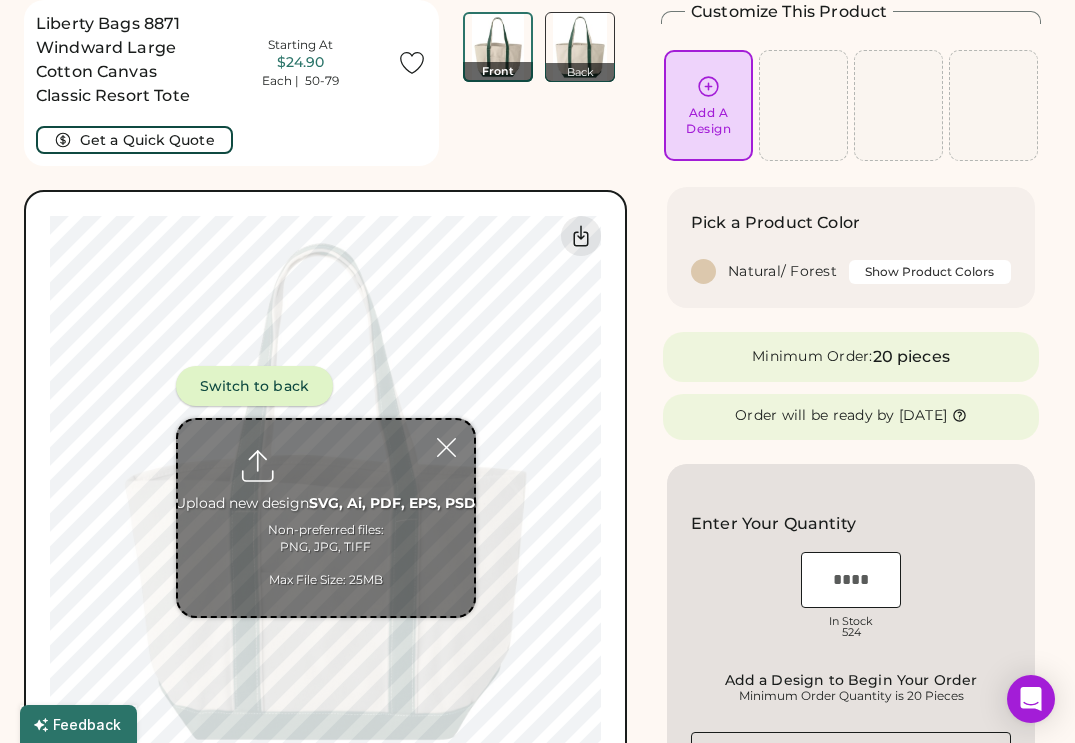 click on "Switch to back" at bounding box center [254, 386] 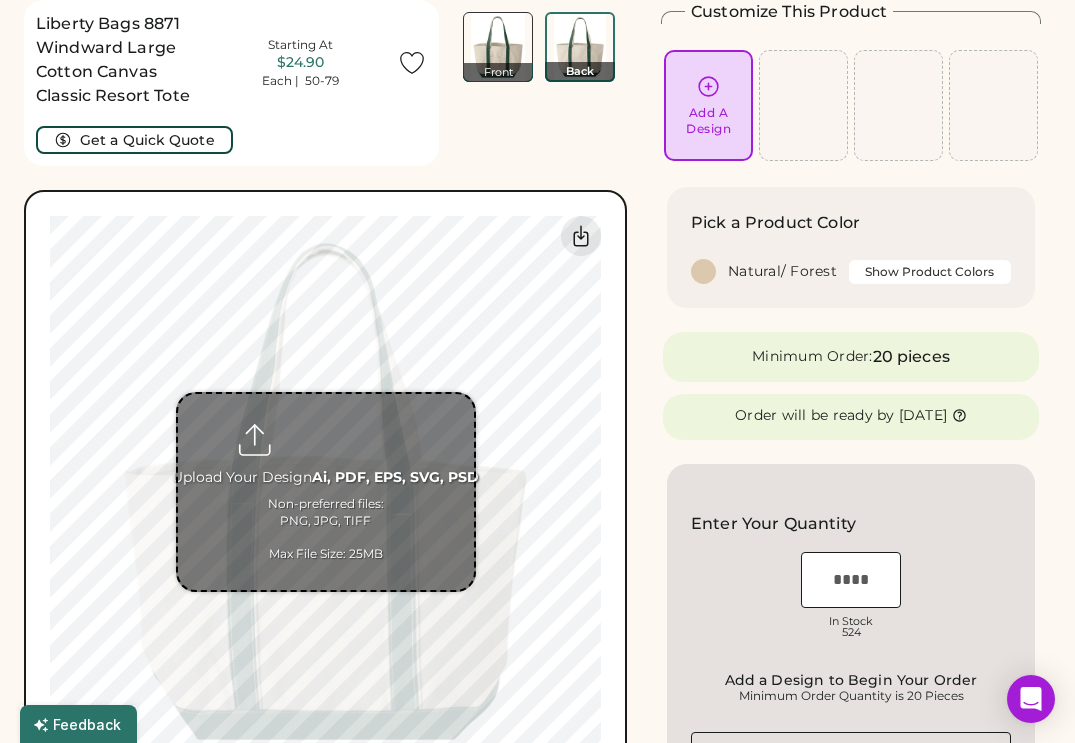 click at bounding box center [326, 492] 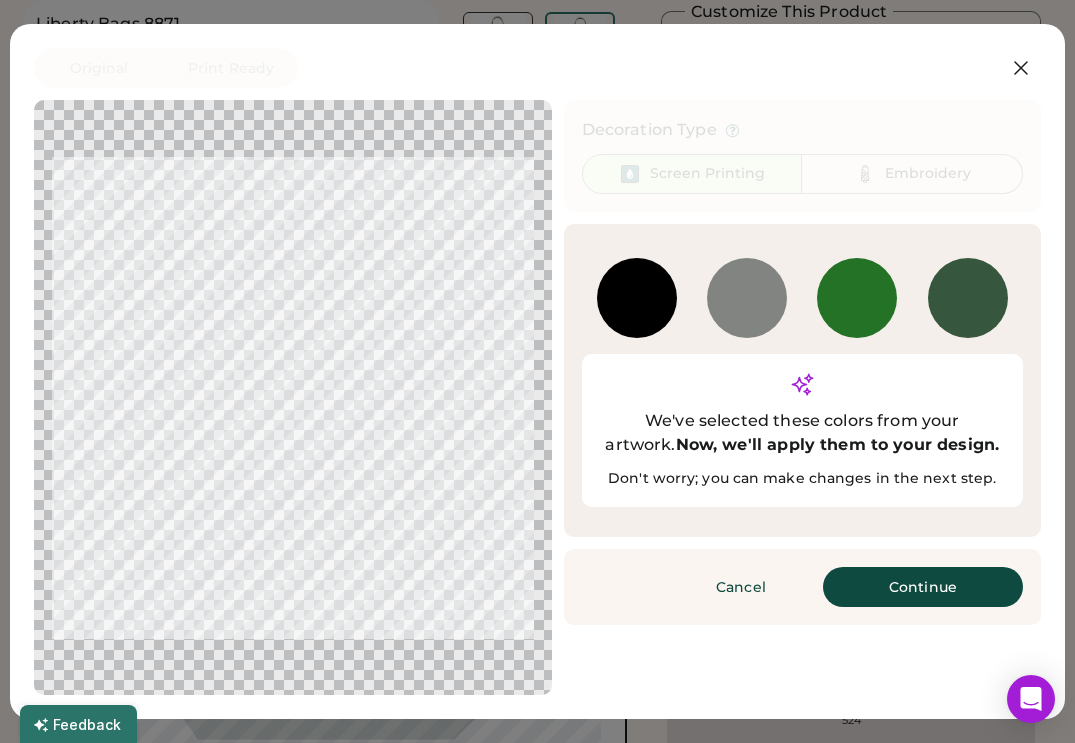 click at bounding box center (857, 298) 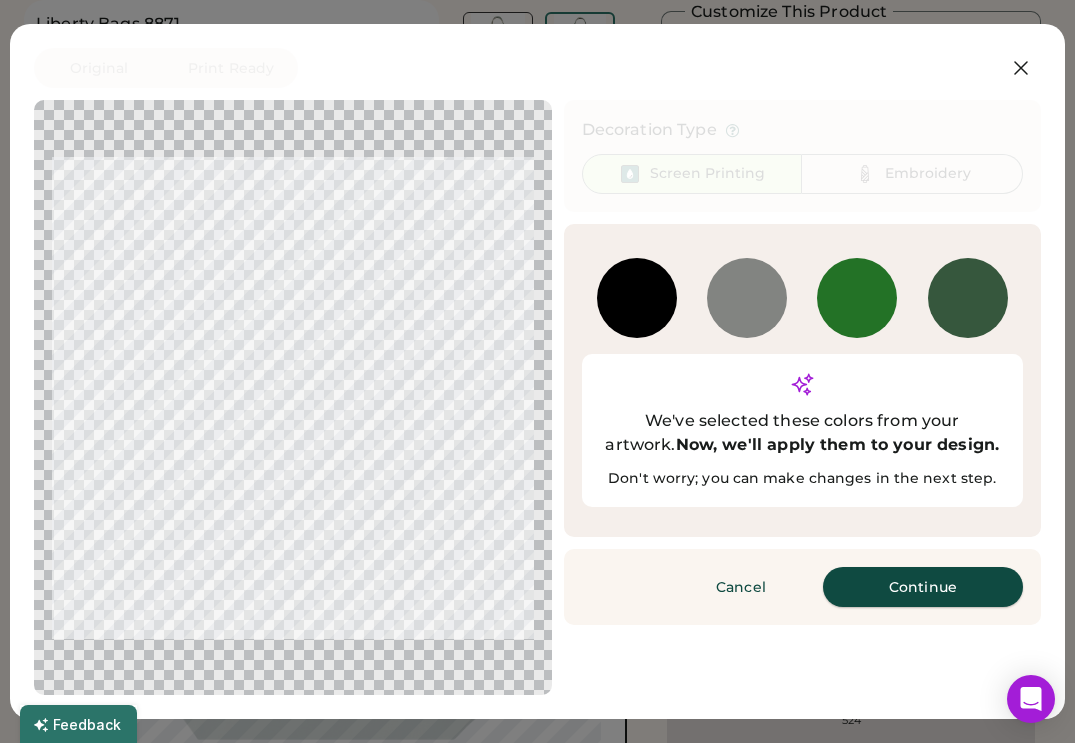 click on "Continue" at bounding box center (923, 587) 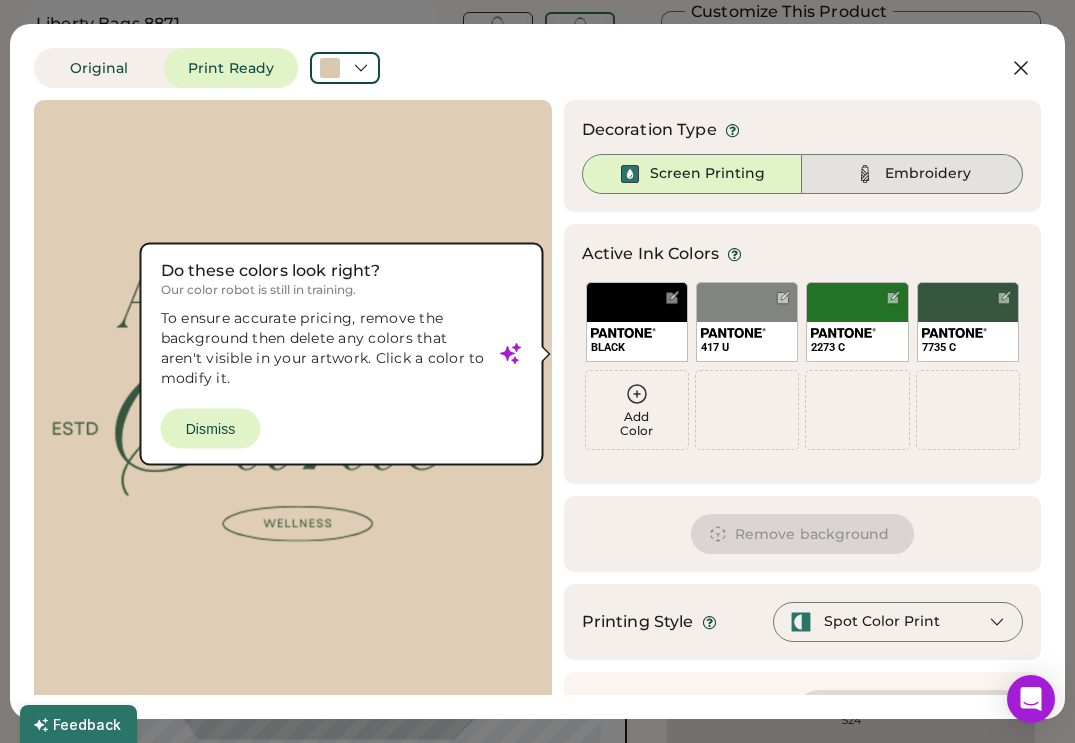 click on "Embroidery" at bounding box center (928, 174) 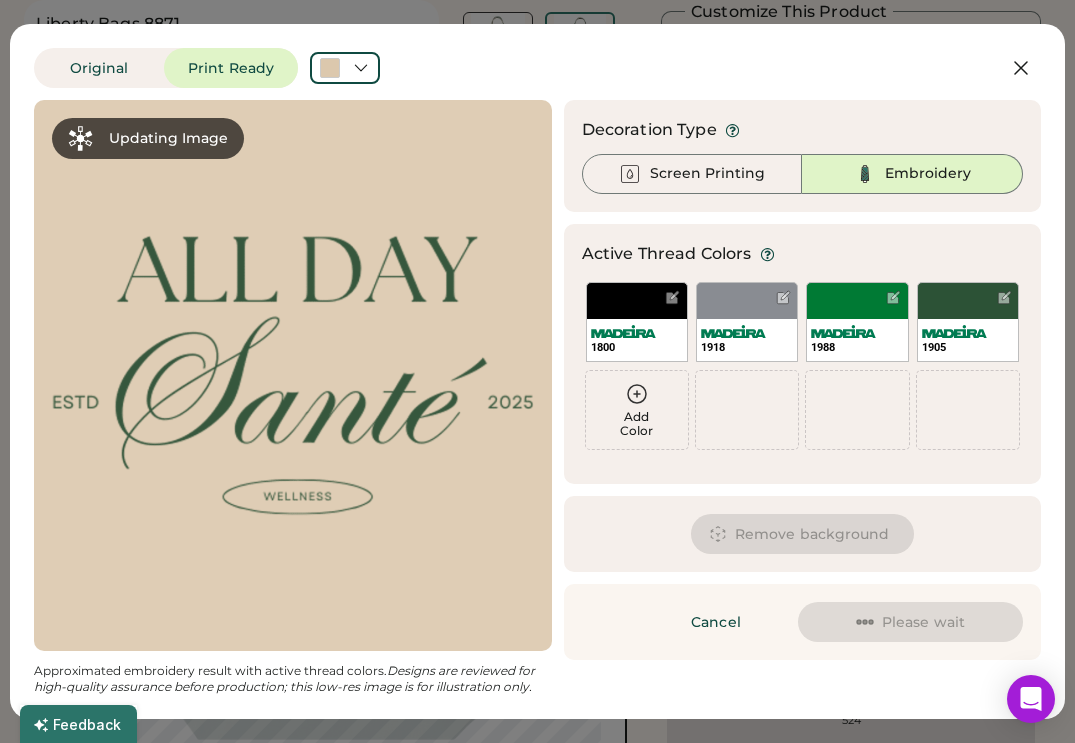 scroll, scrollTop: 0, scrollLeft: 0, axis: both 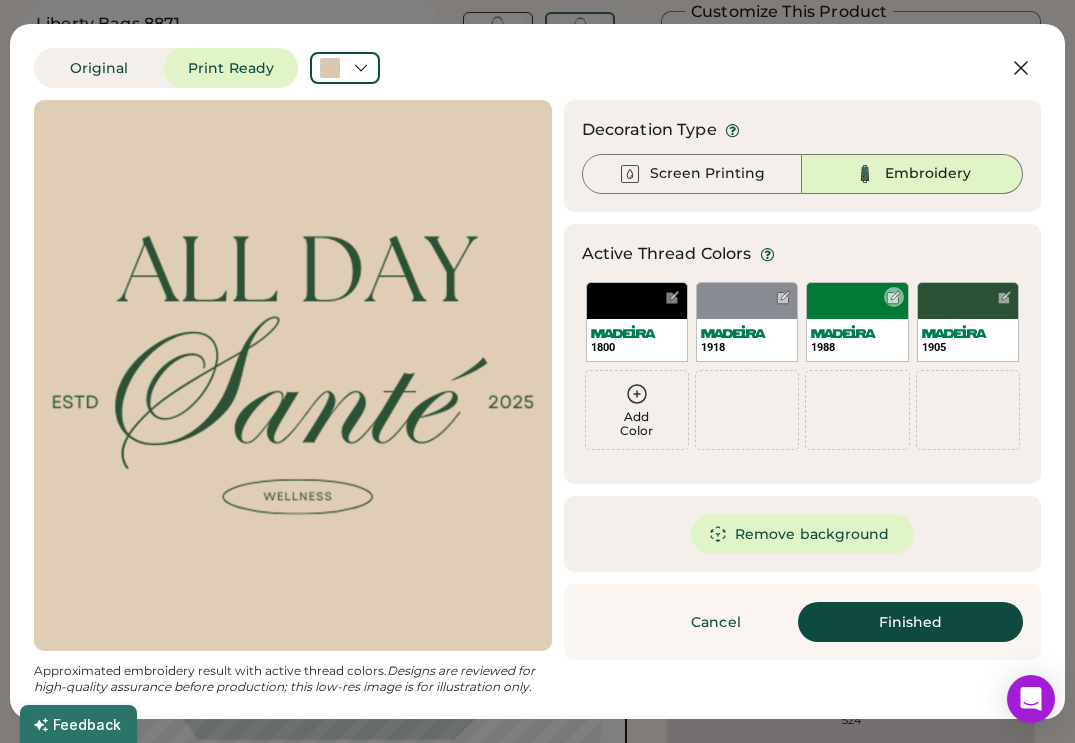 click on "1988" at bounding box center [857, 322] 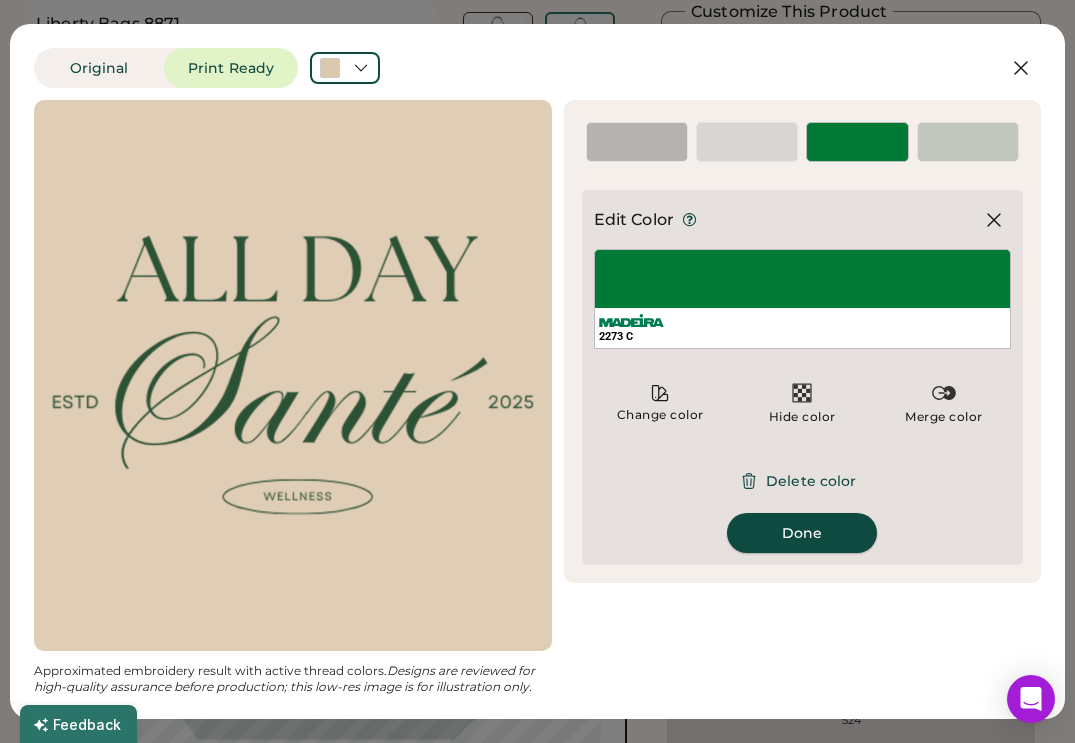 click on "Done" at bounding box center [802, 533] 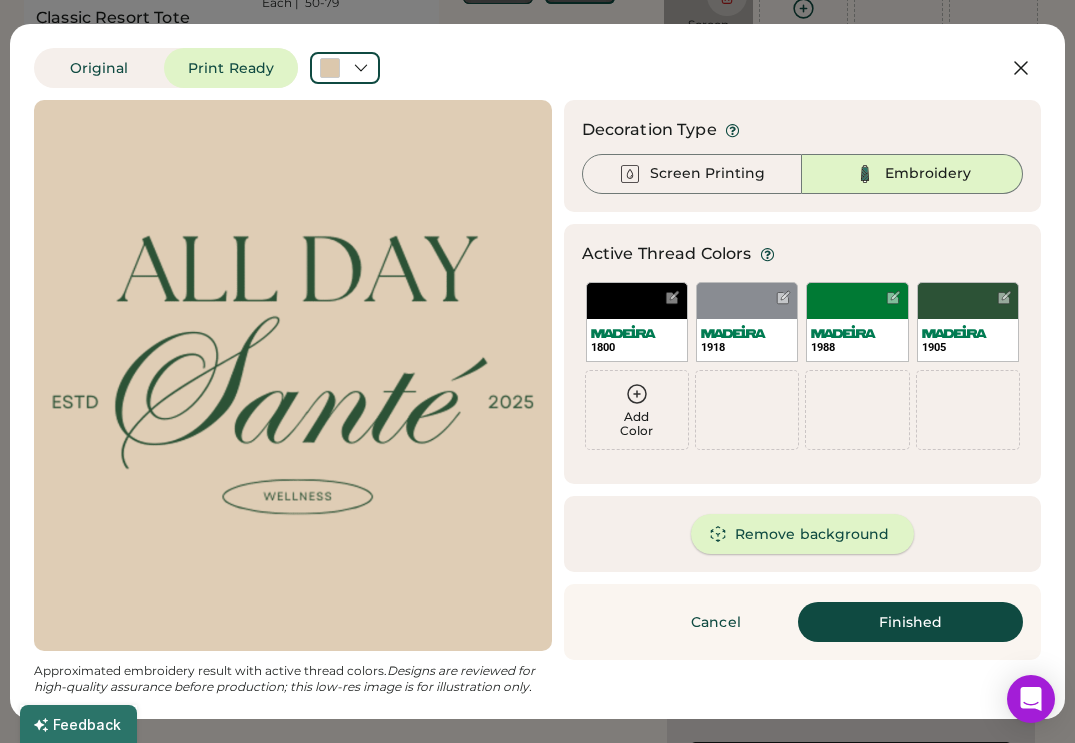 scroll, scrollTop: 177, scrollLeft: 0, axis: vertical 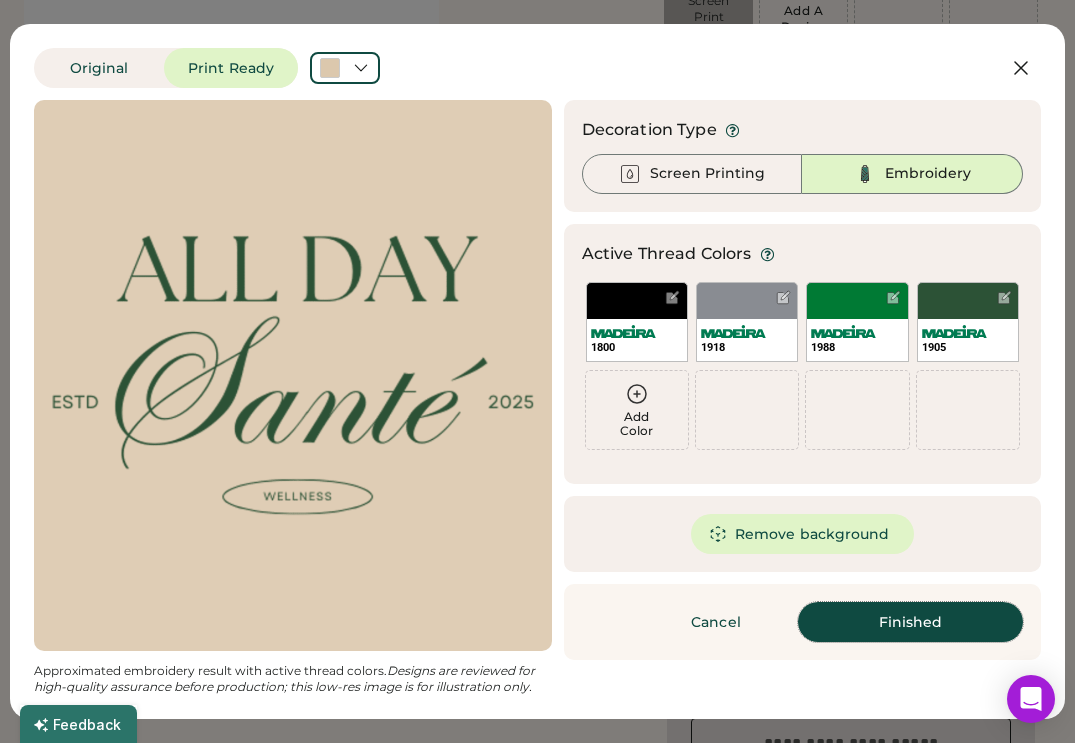click on "Finished" at bounding box center [910, 622] 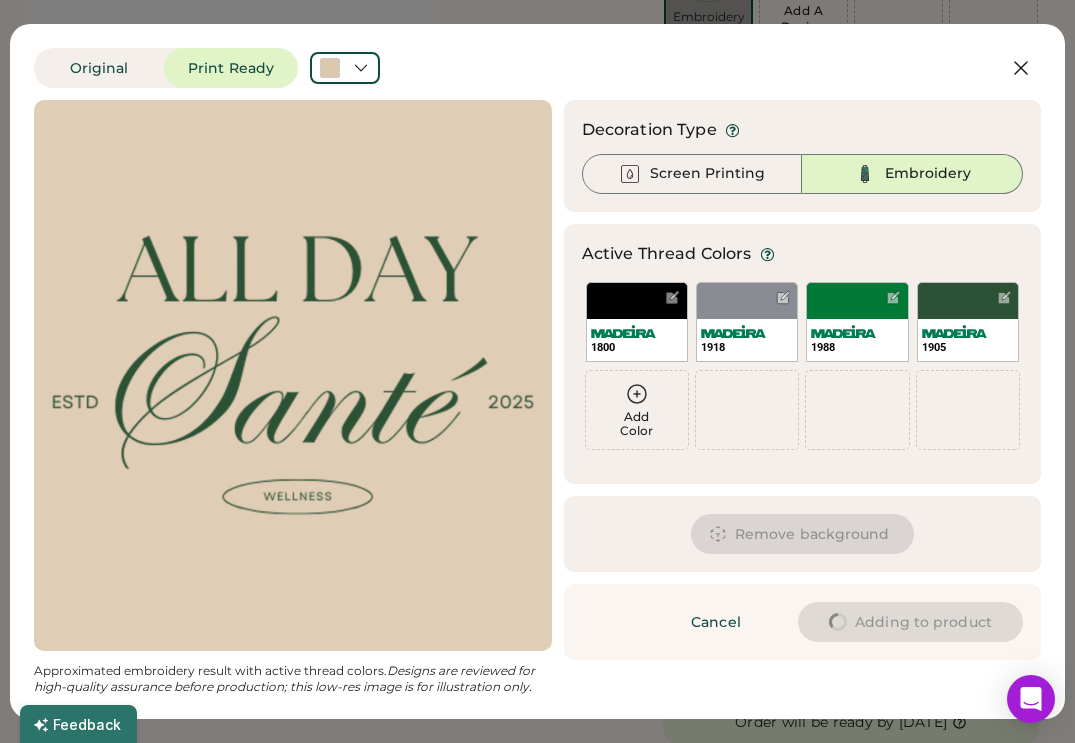 type on "****" 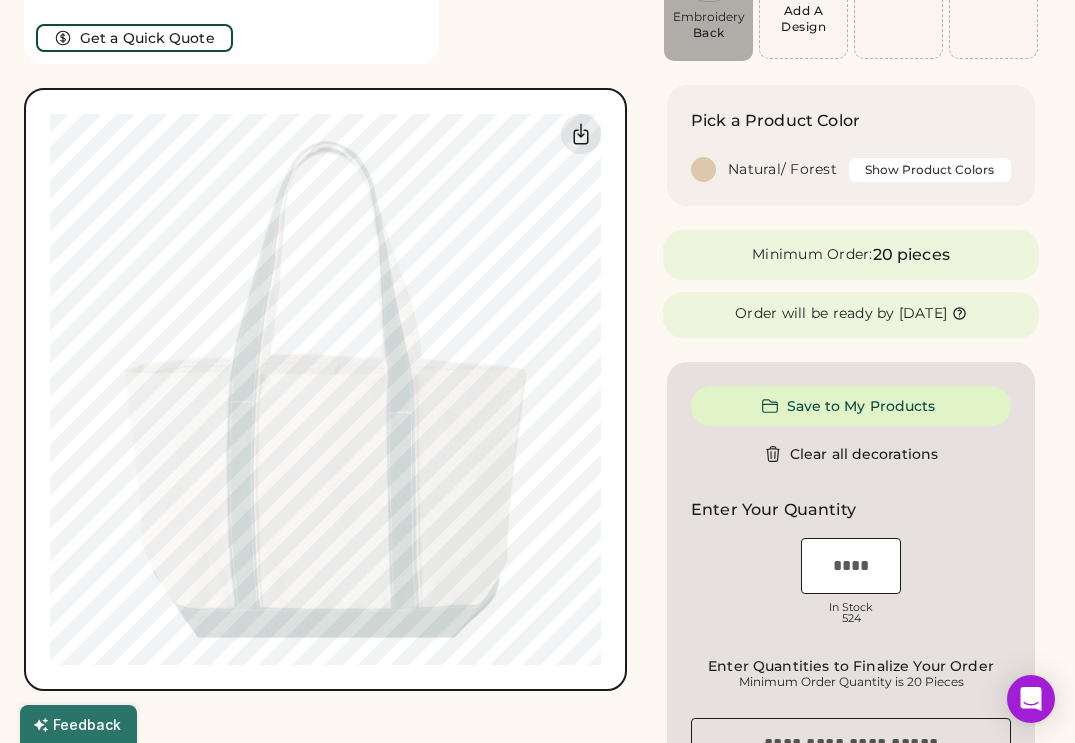 type on "****" 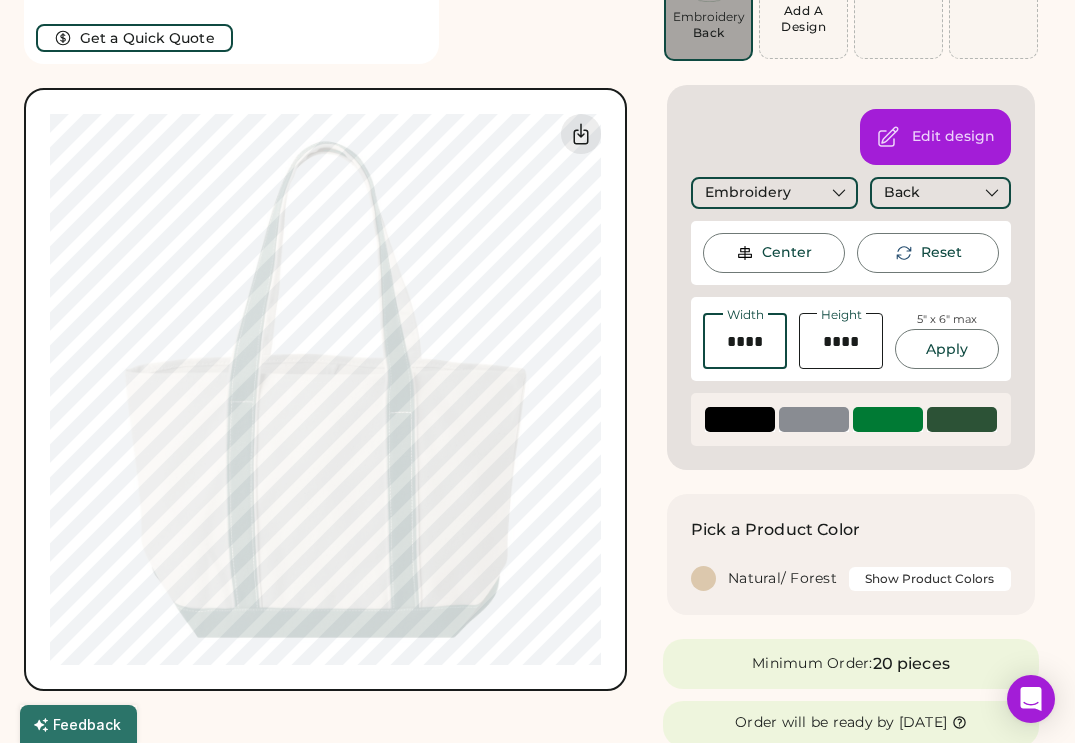 click at bounding box center (745, 341) 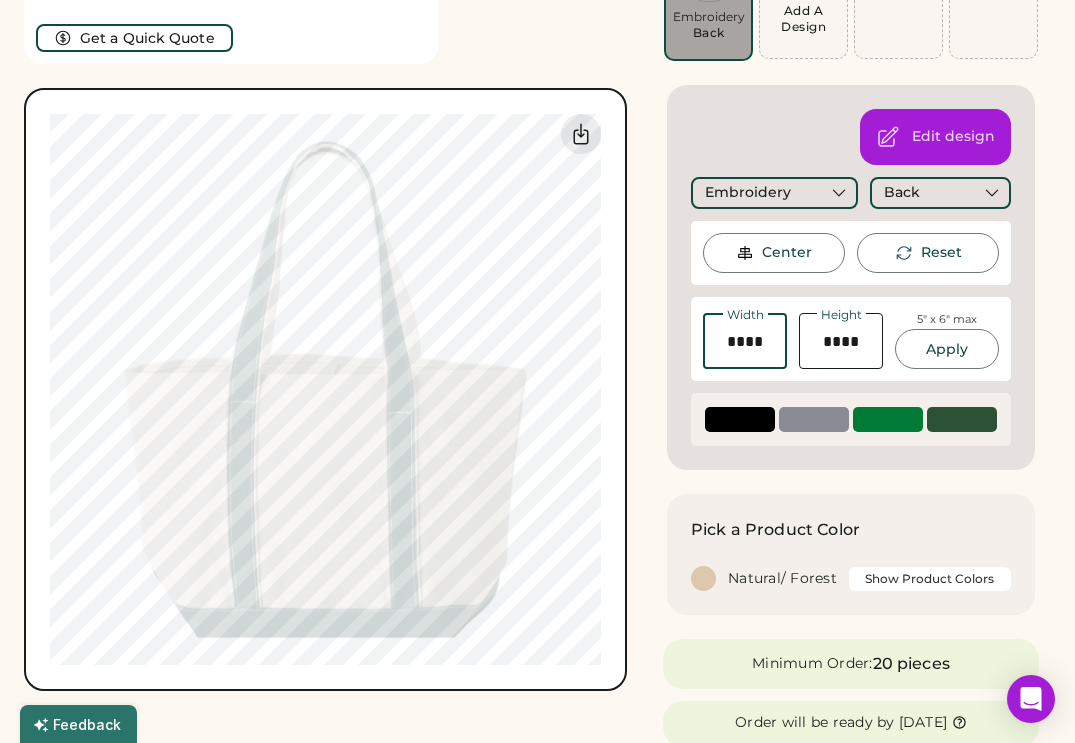 type on "****" 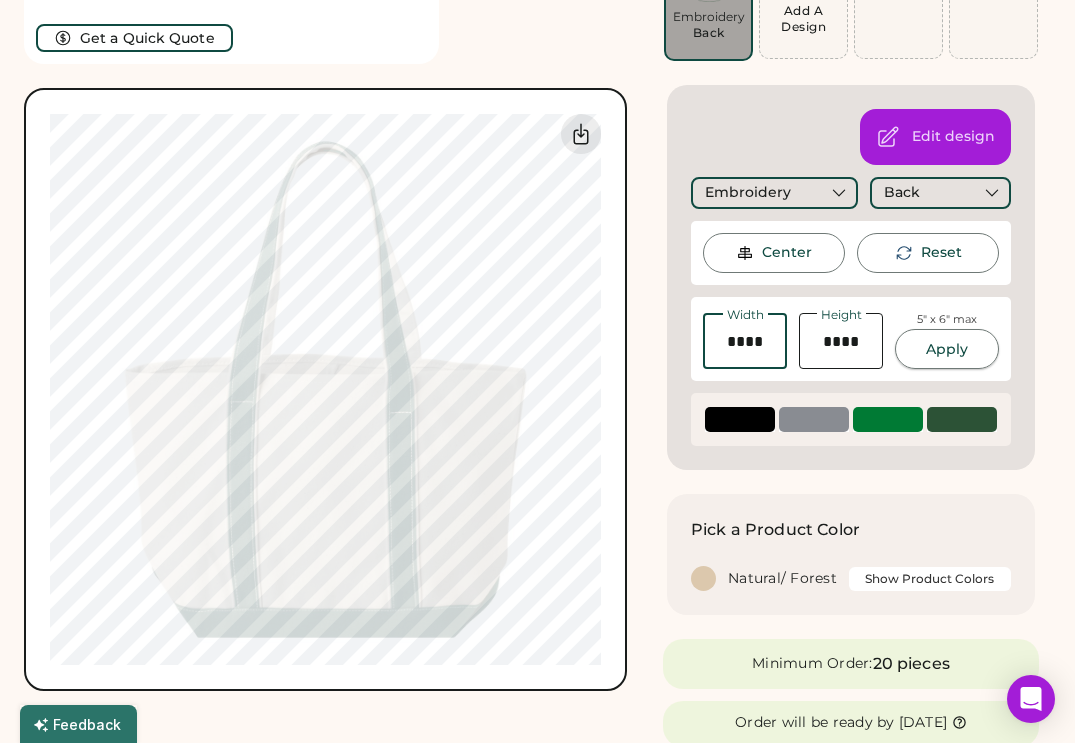 click on "Apply" at bounding box center (947, 349) 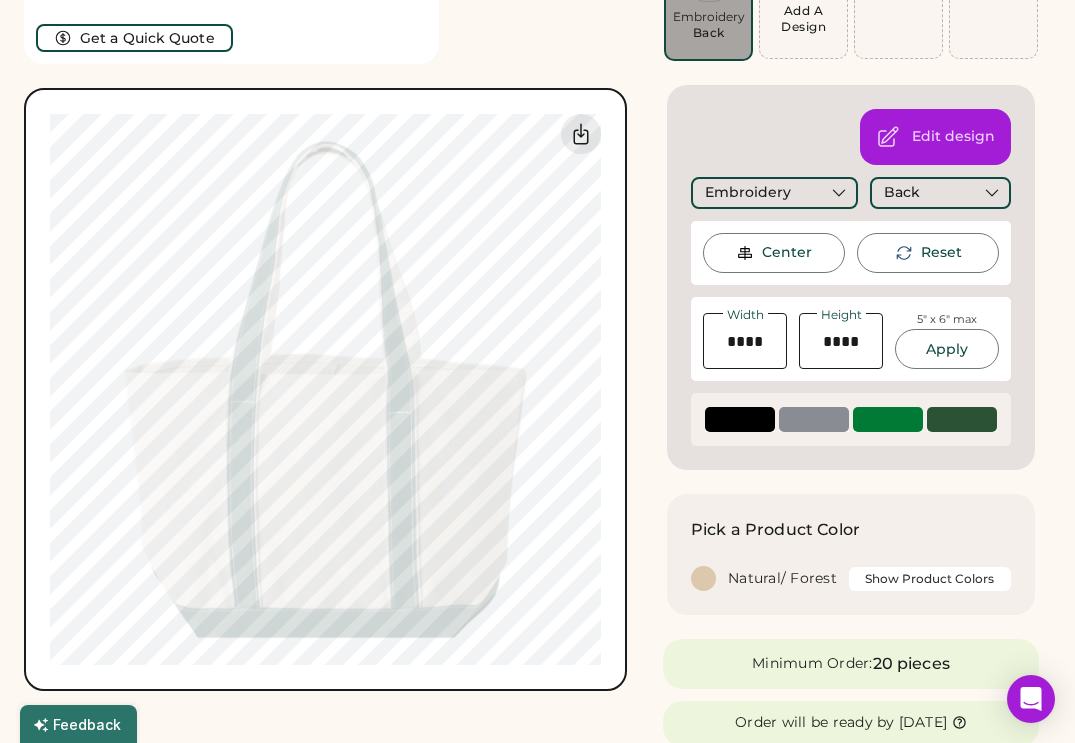 click on "Center" at bounding box center (787, 253) 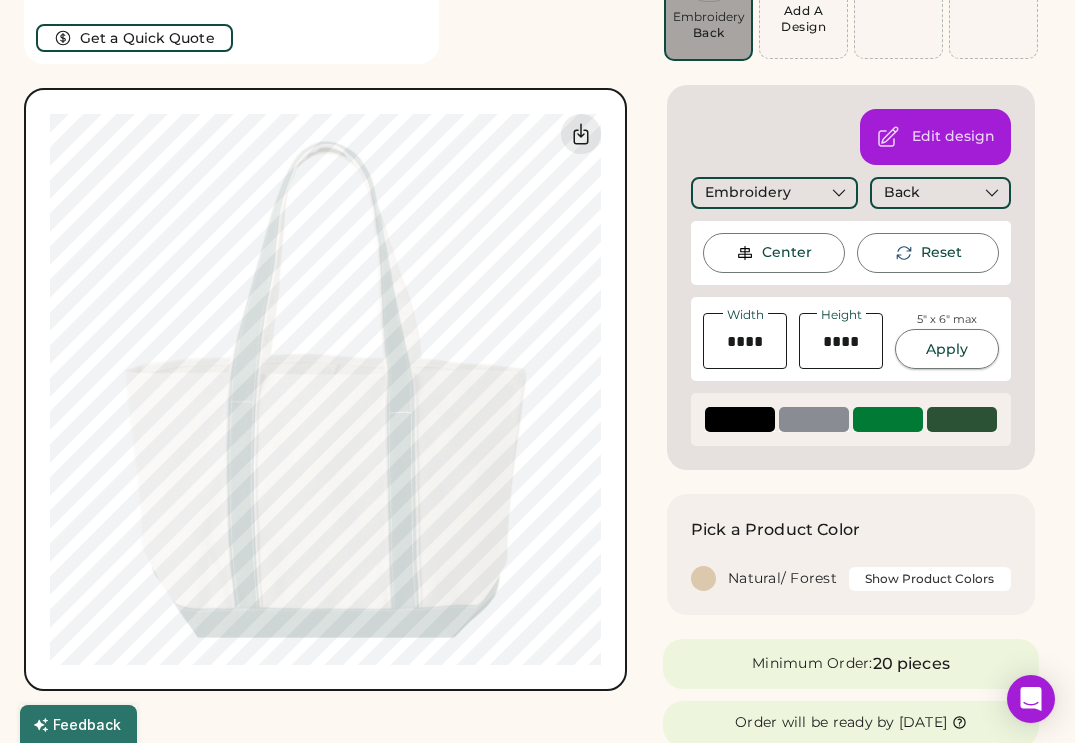 click on "Apply" at bounding box center (947, 349) 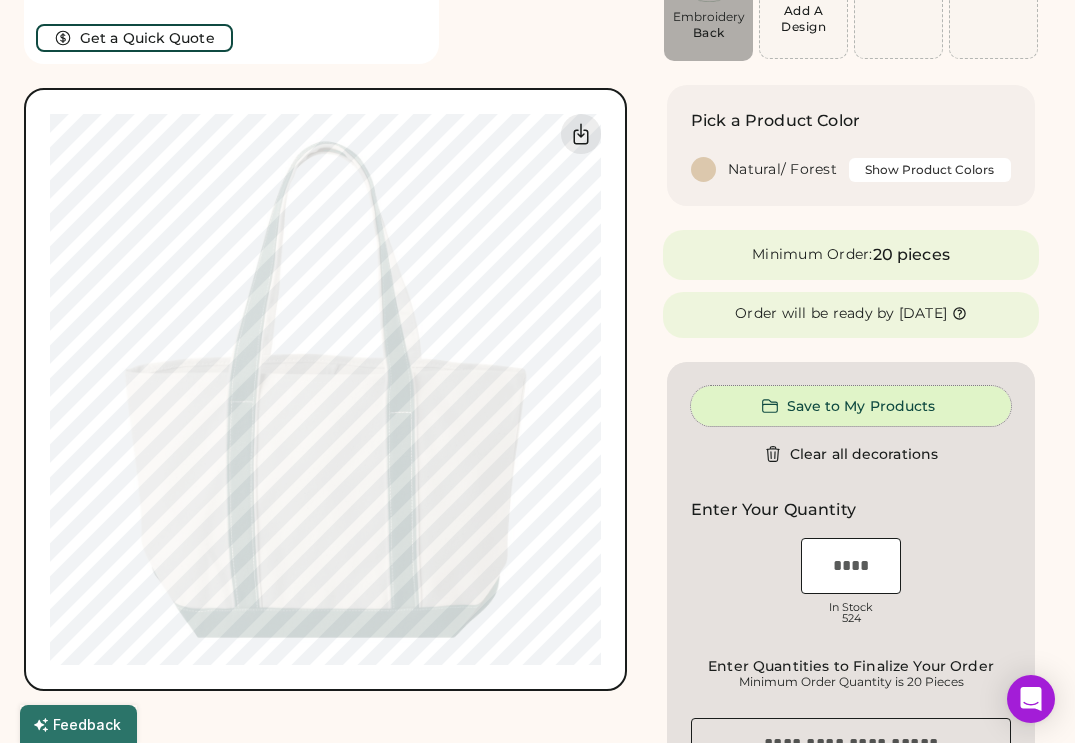 click on "Save to My Products" at bounding box center [851, 406] 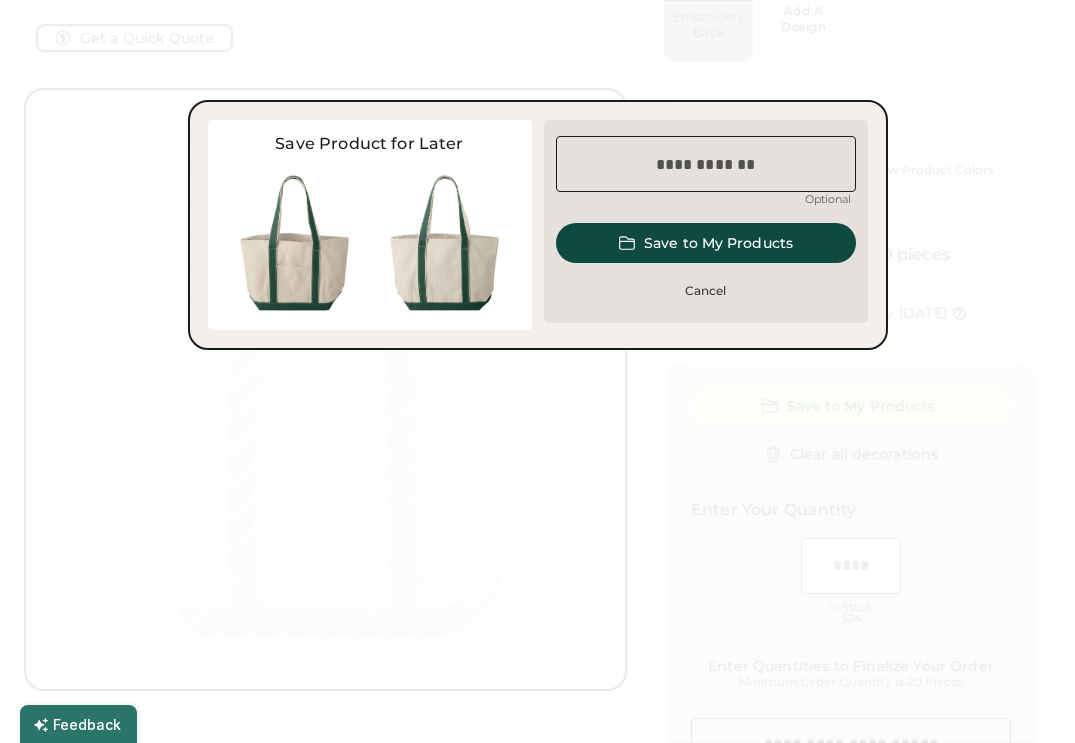 click at bounding box center [706, 164] 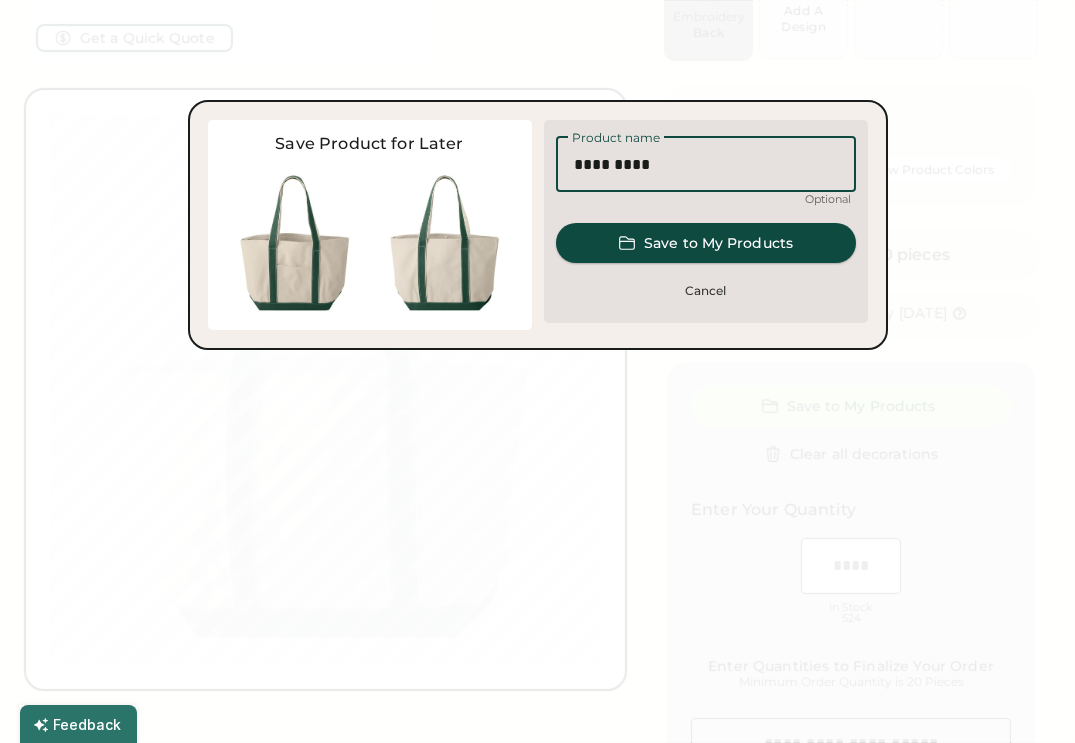 type on "*********" 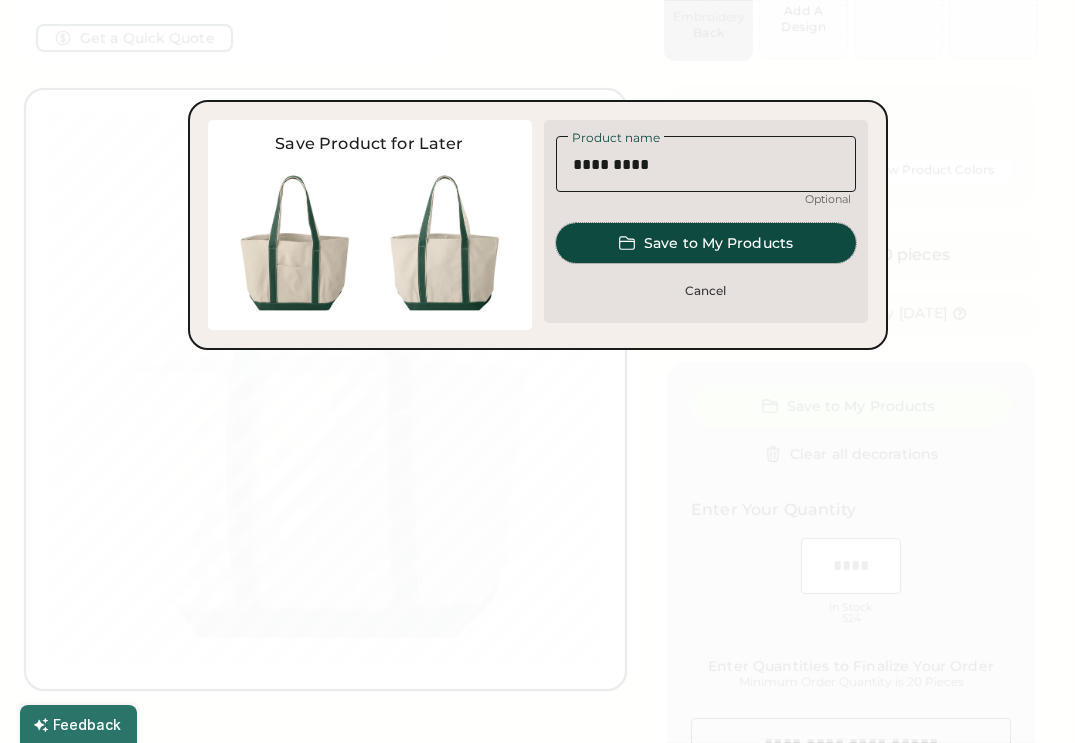 click on "Save to My Products" at bounding box center (706, 243) 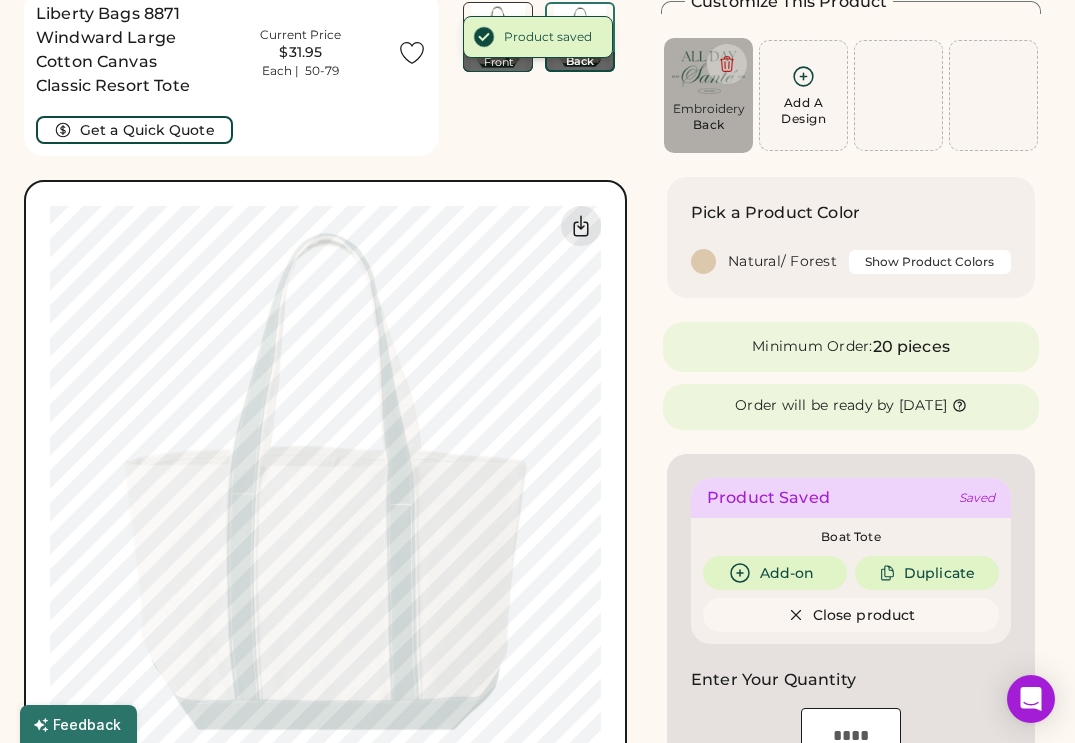 scroll, scrollTop: 0, scrollLeft: 0, axis: both 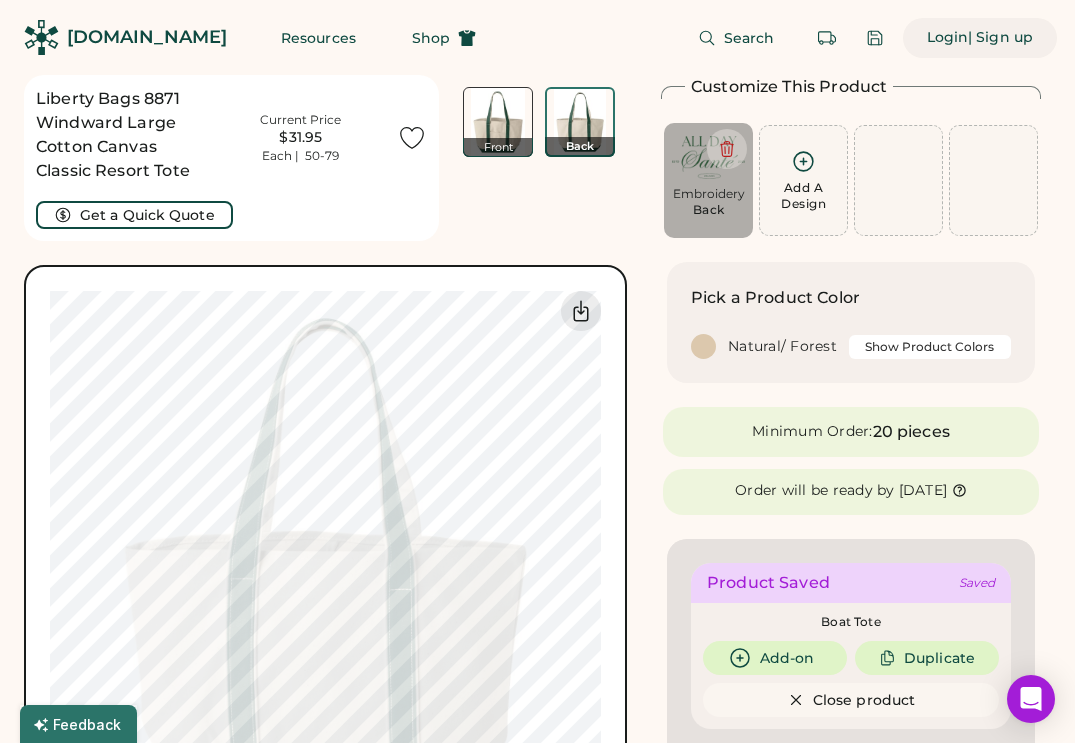 click on "| Sign up" at bounding box center [1000, 38] 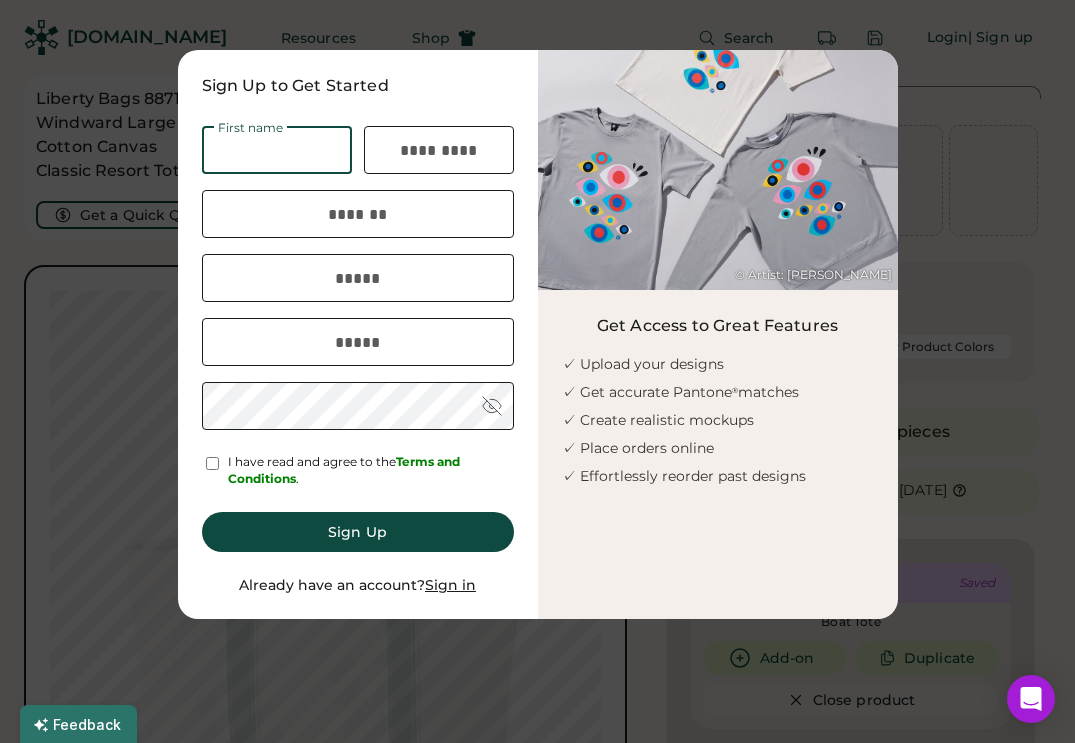 click at bounding box center (277, 150) 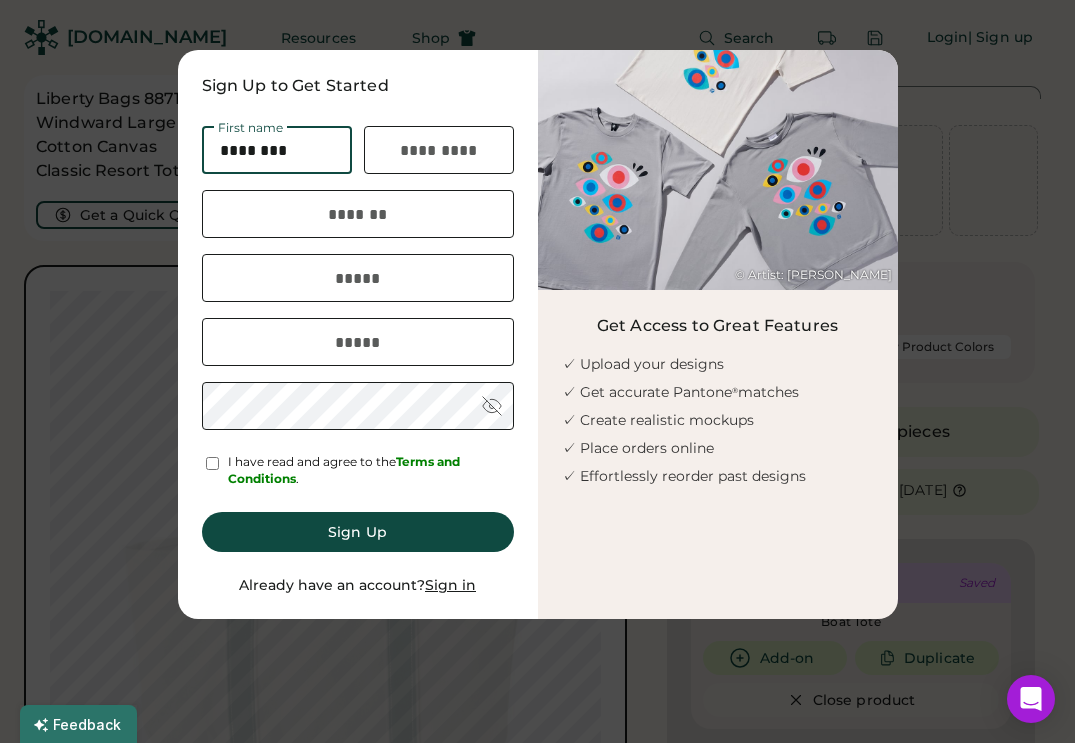 type on "****" 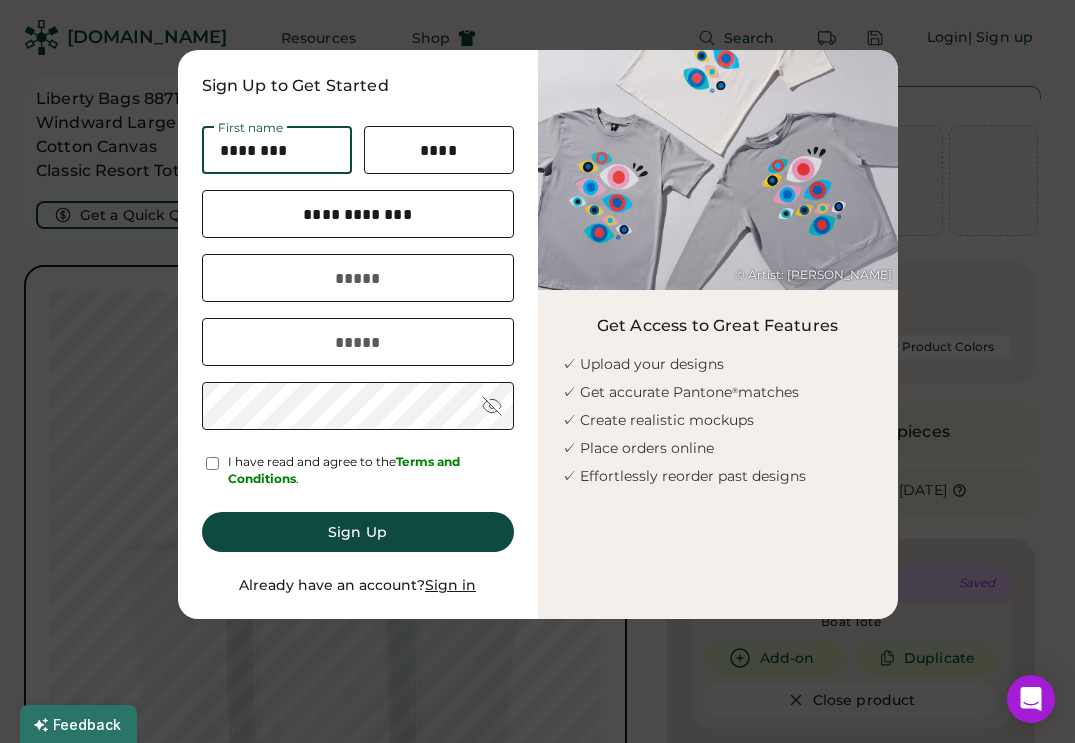 type on "**********" 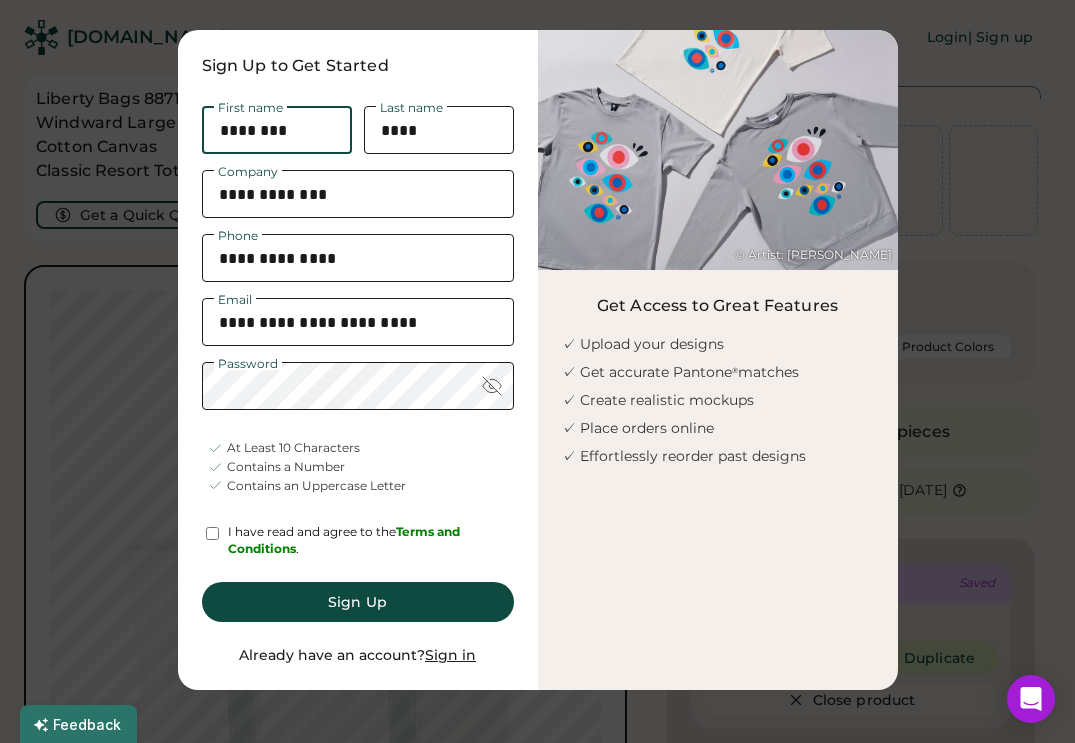 click at bounding box center [492, 386] 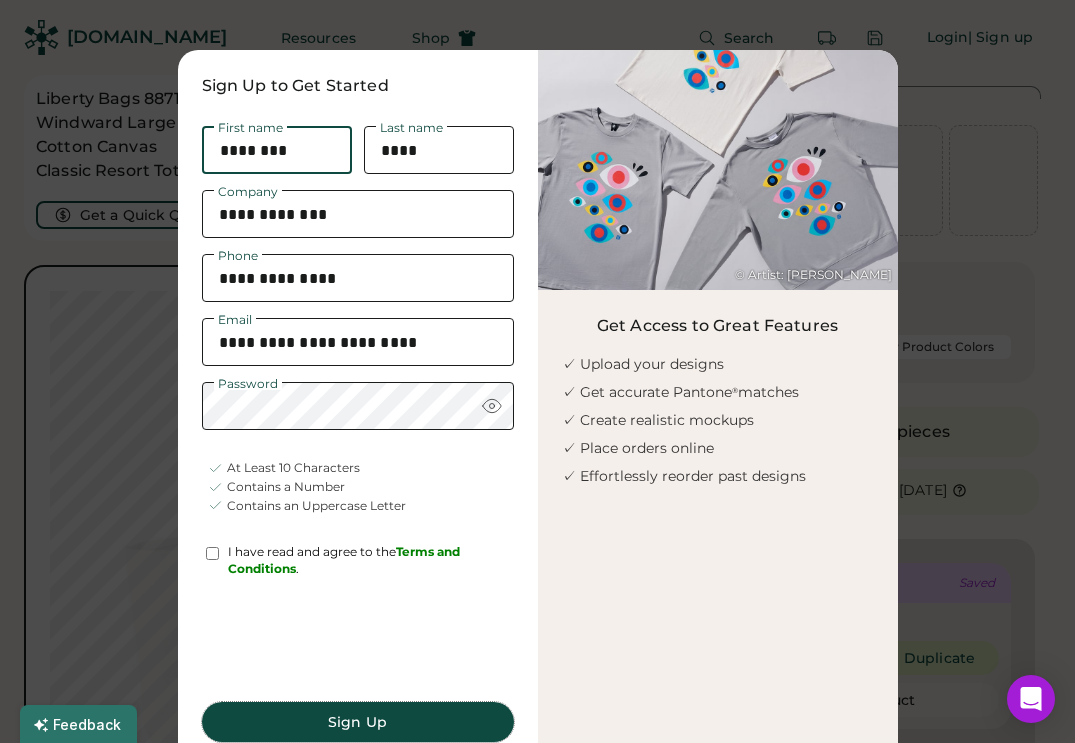 click on "Sign Up" at bounding box center [358, 722] 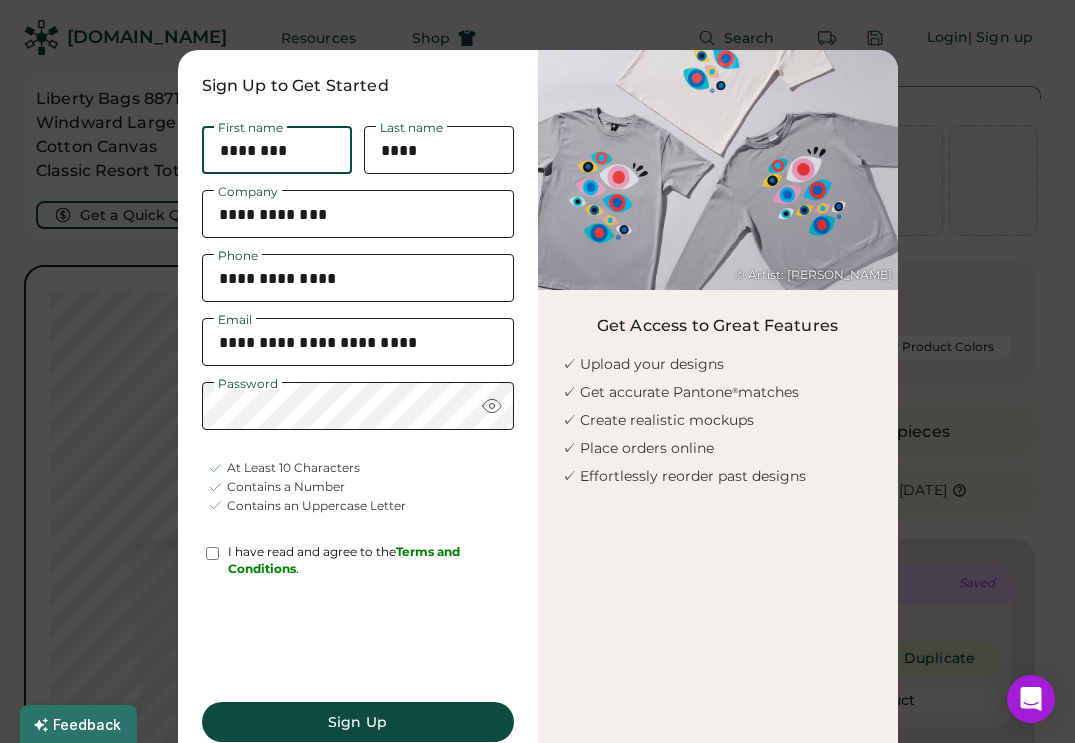 click on "Sign Up" at bounding box center [358, 722] 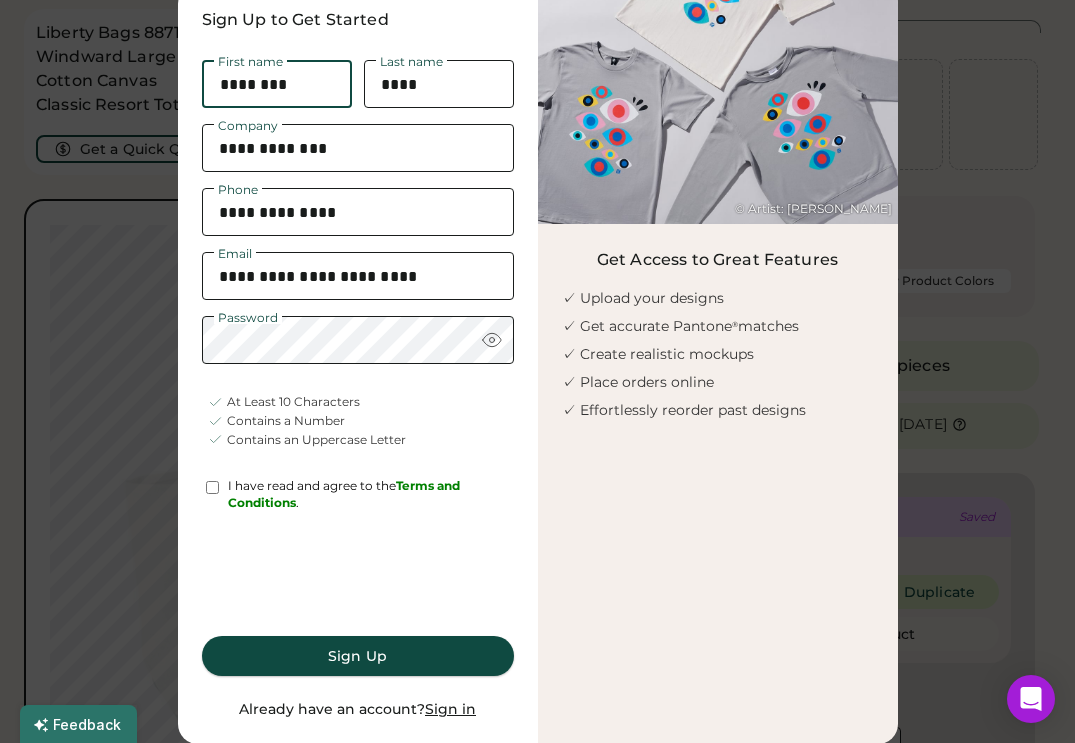 scroll, scrollTop: 71, scrollLeft: 0, axis: vertical 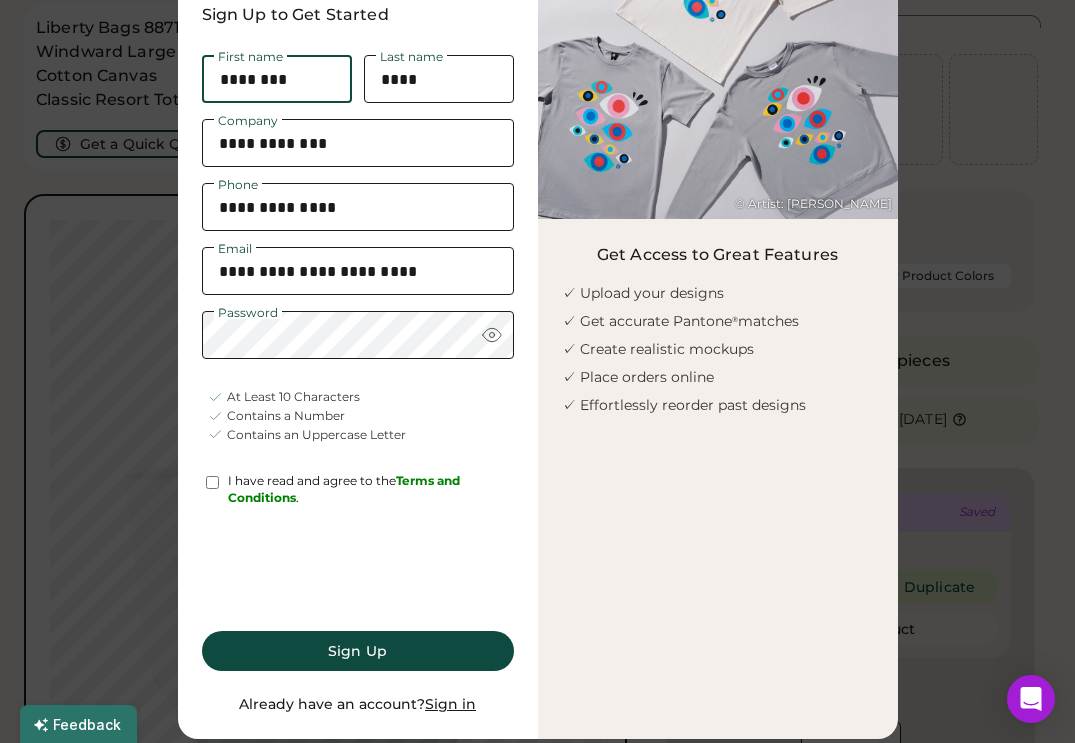 click on "Sign Up" at bounding box center (358, 651) 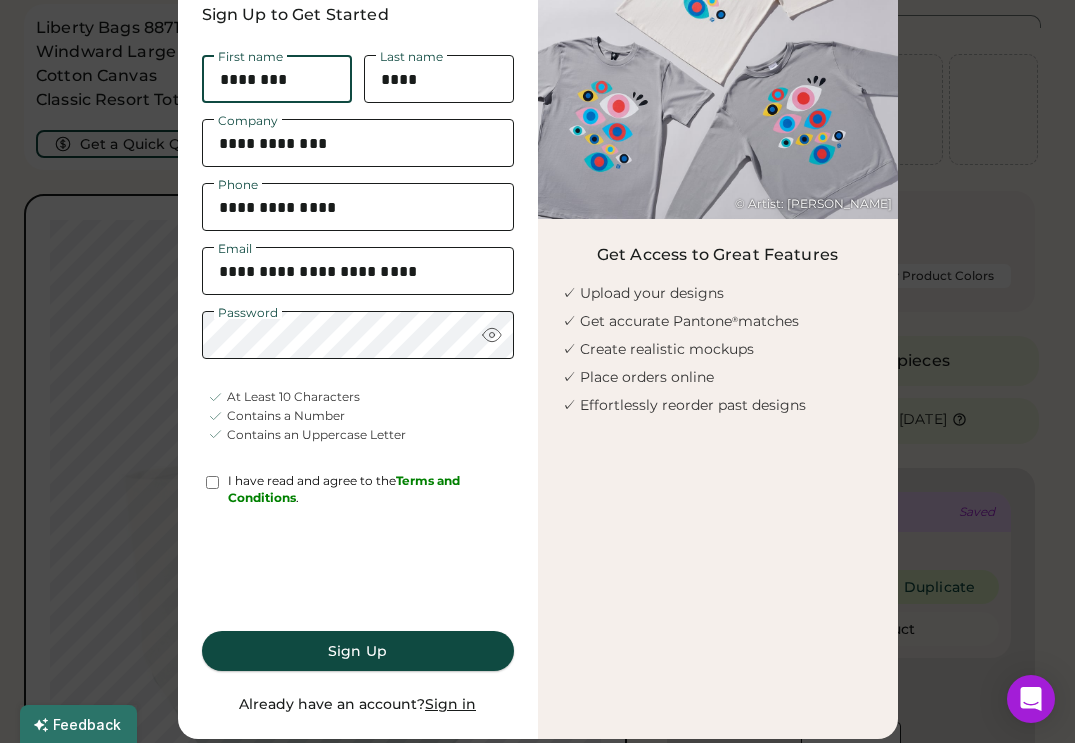 click on "Sign Up" at bounding box center (358, 651) 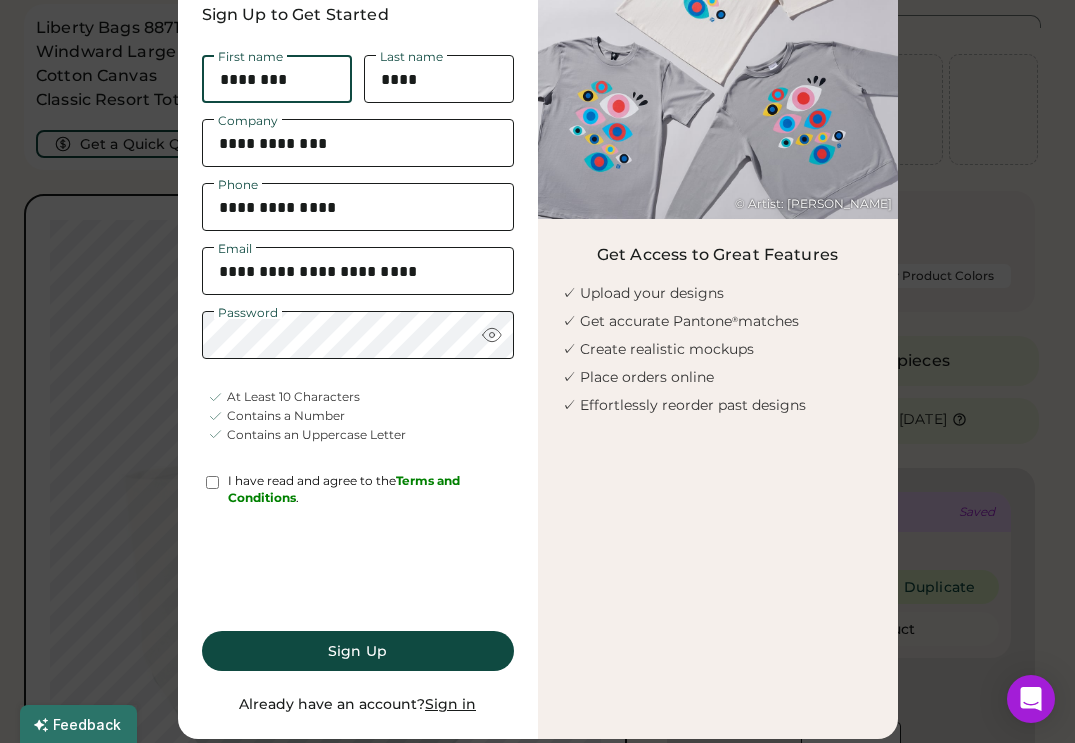click on "Sign Up" at bounding box center [358, 651] 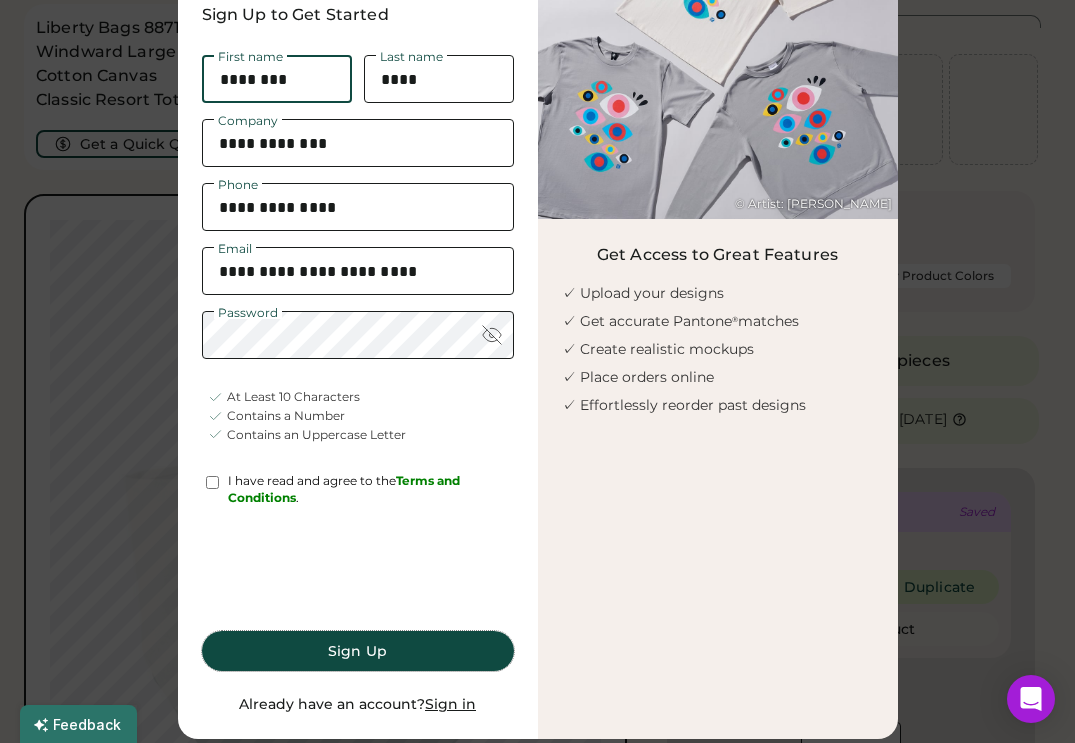 click on "Sign Up" at bounding box center [358, 651] 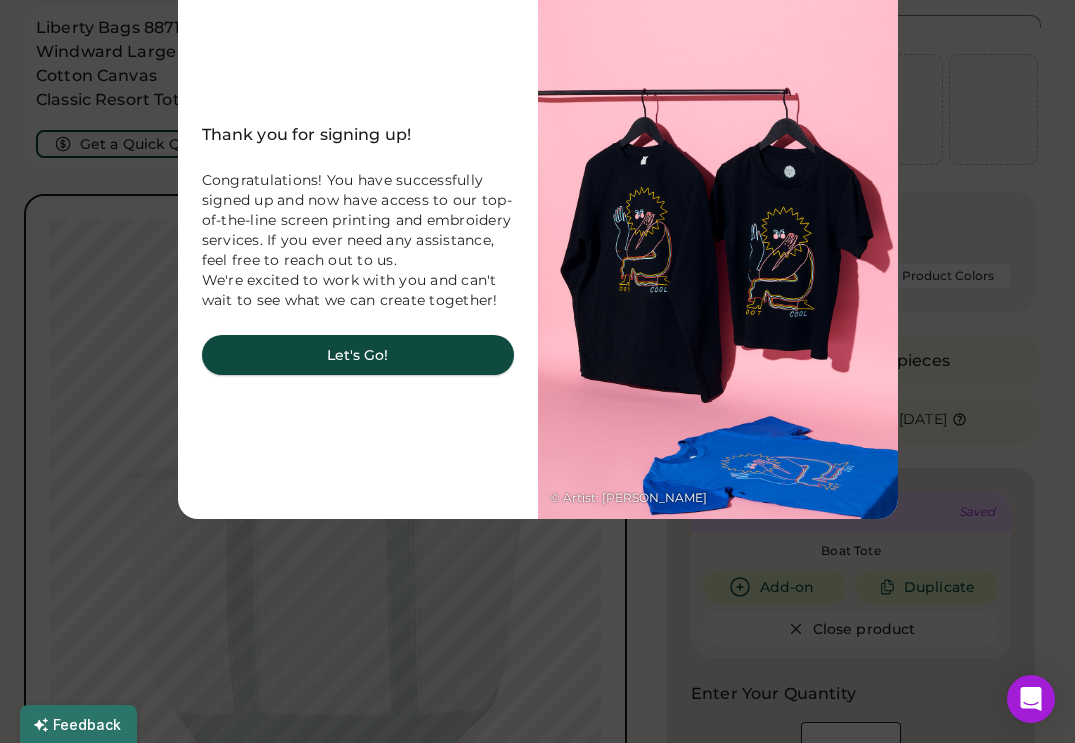 click on "Let's Go!" at bounding box center (358, 355) 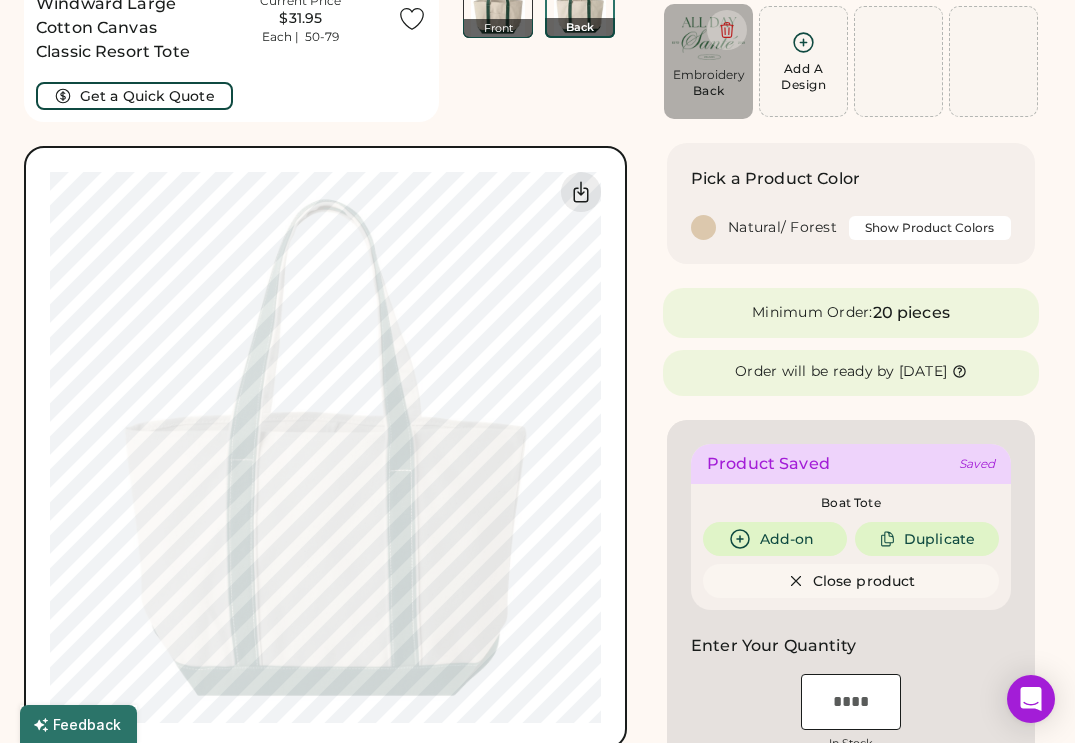 scroll, scrollTop: 0, scrollLeft: 0, axis: both 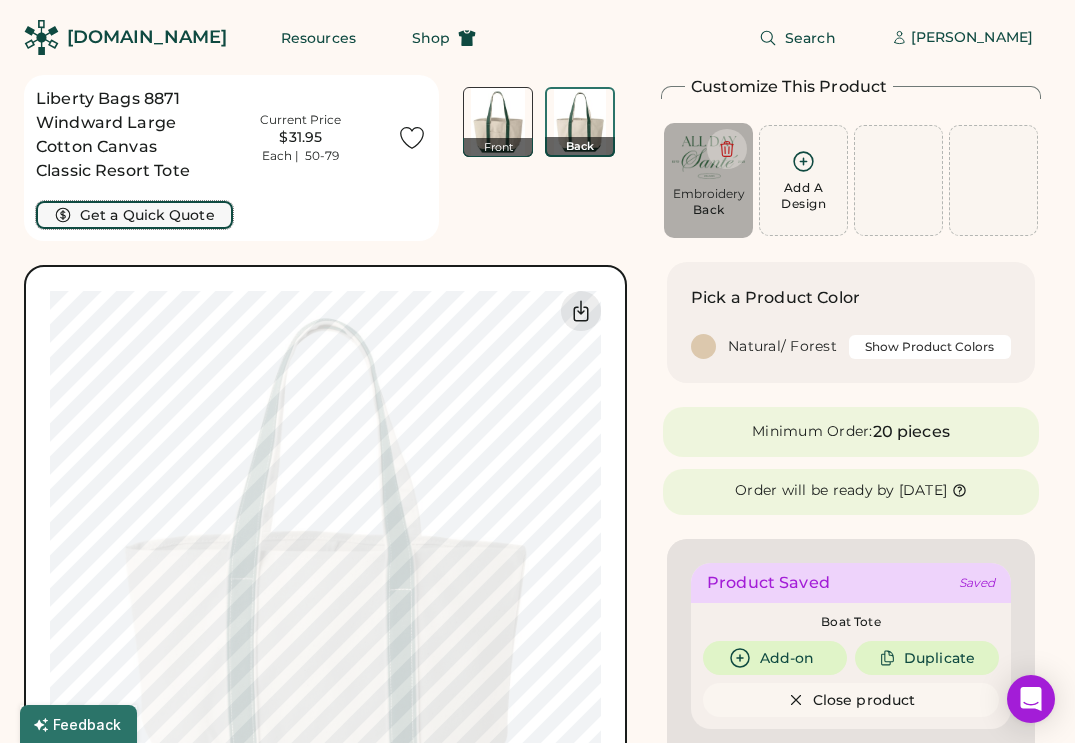 click on "Get a Quick Quote" at bounding box center [134, 215] 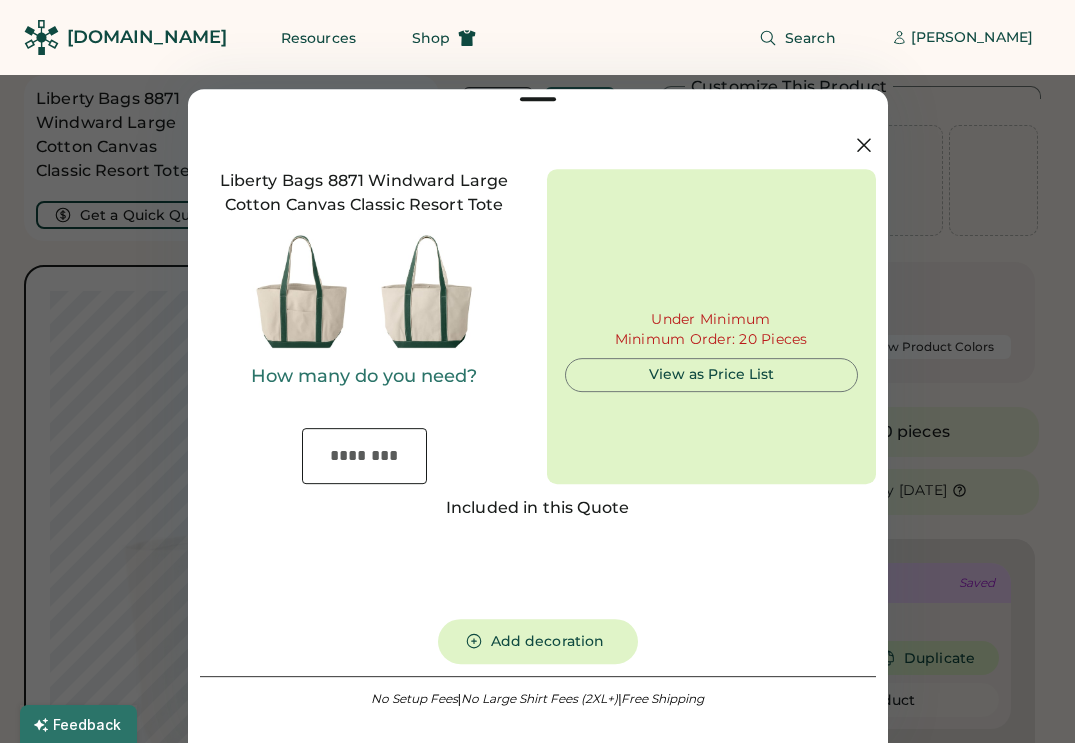 type on "***" 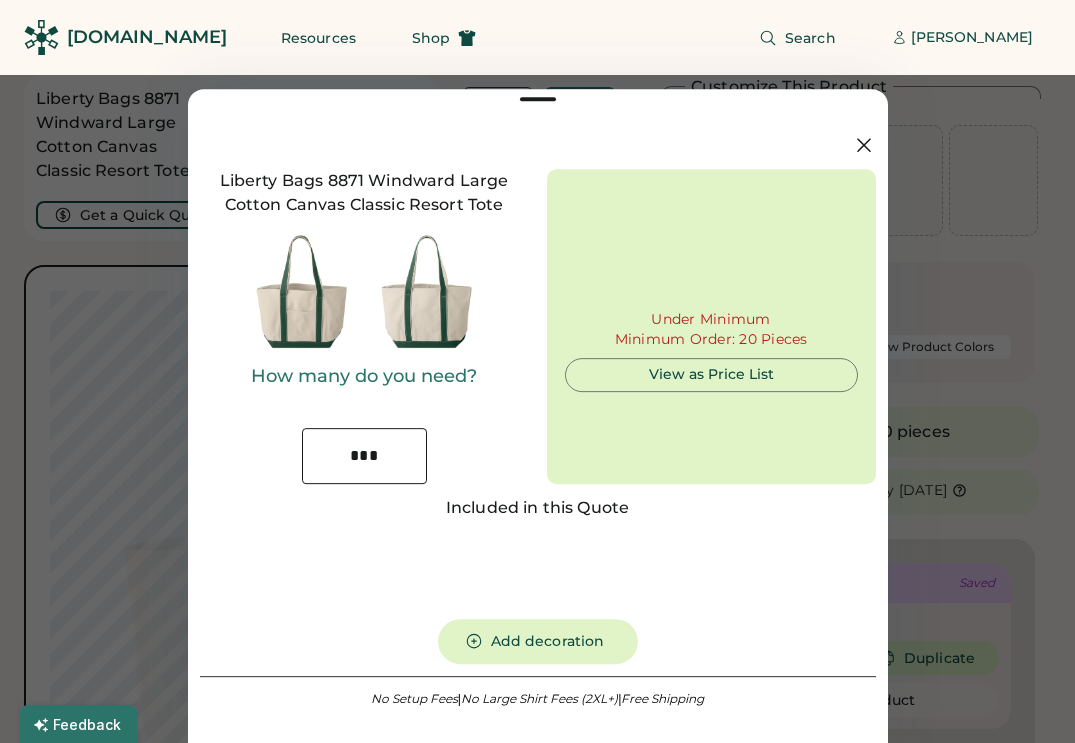 type on "******" 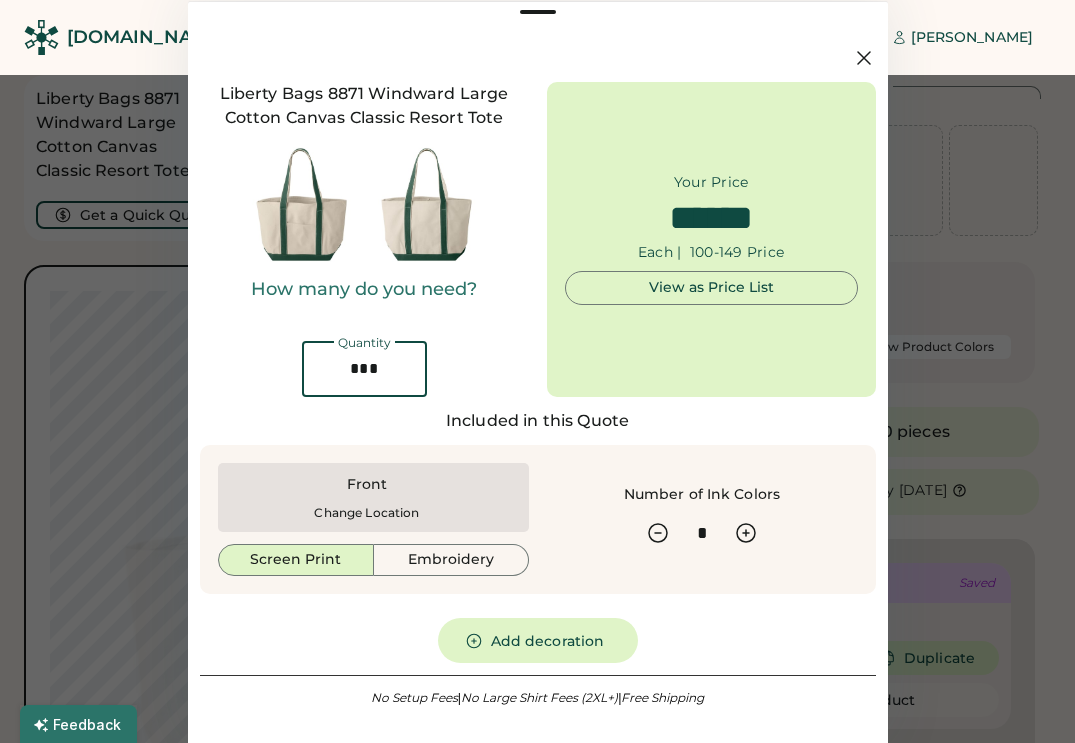 drag, startPoint x: 390, startPoint y: 373, endPoint x: 334, endPoint y: 367, distance: 56.32051 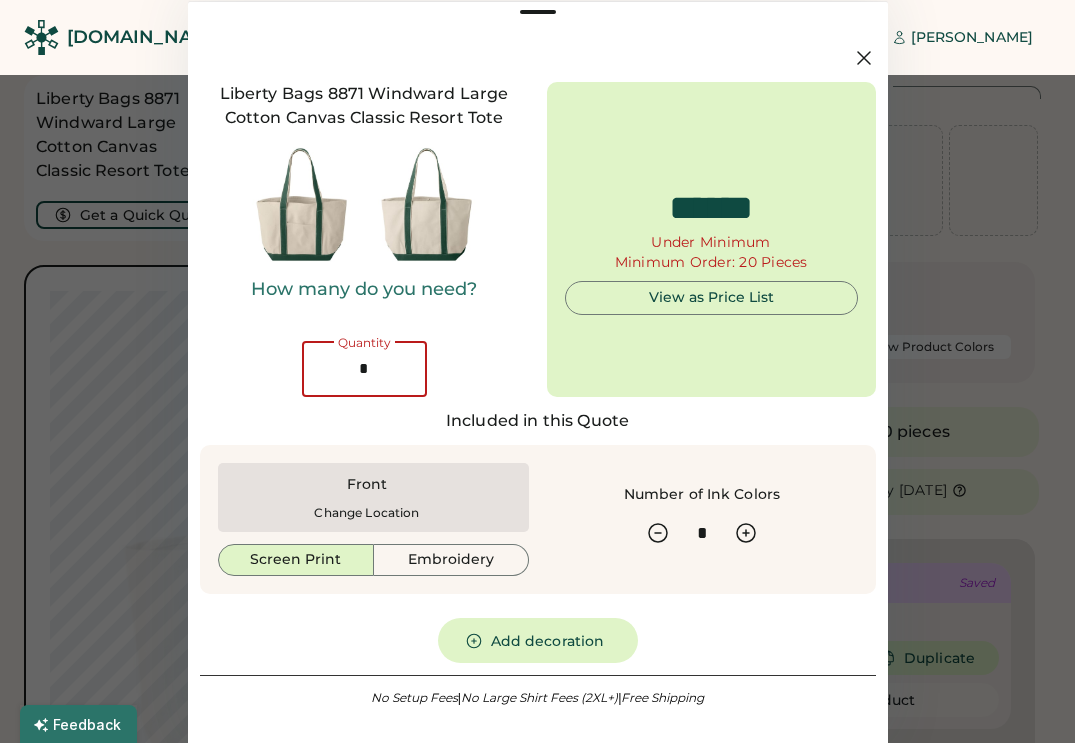 type on "******" 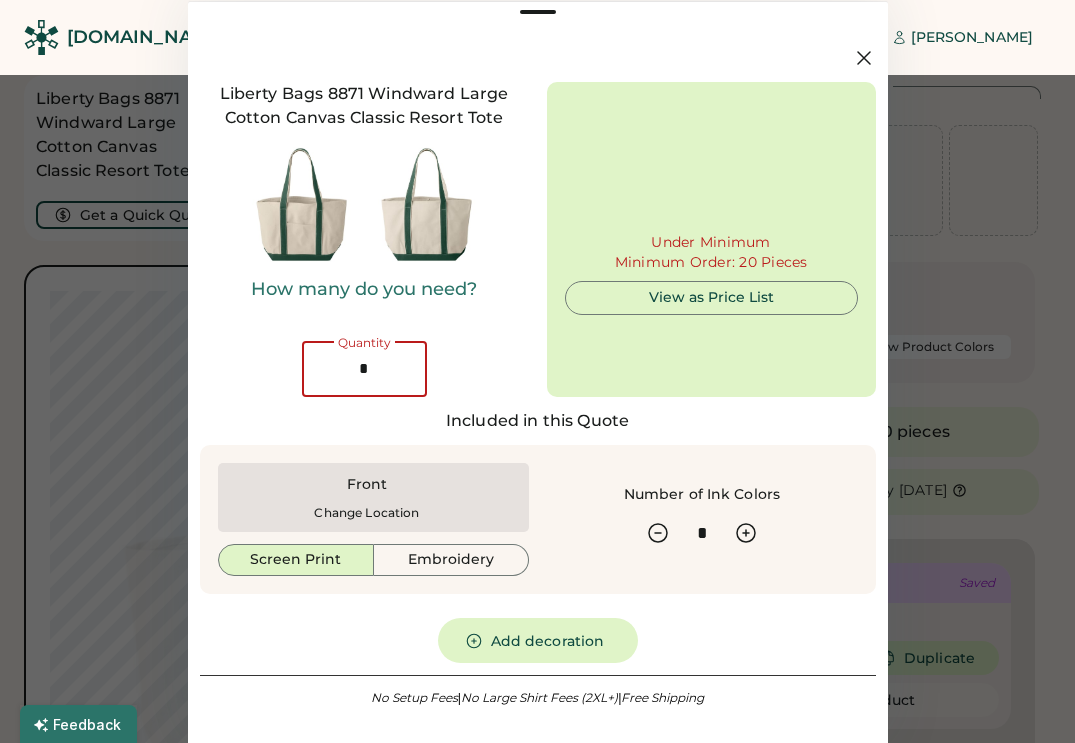 type on "**" 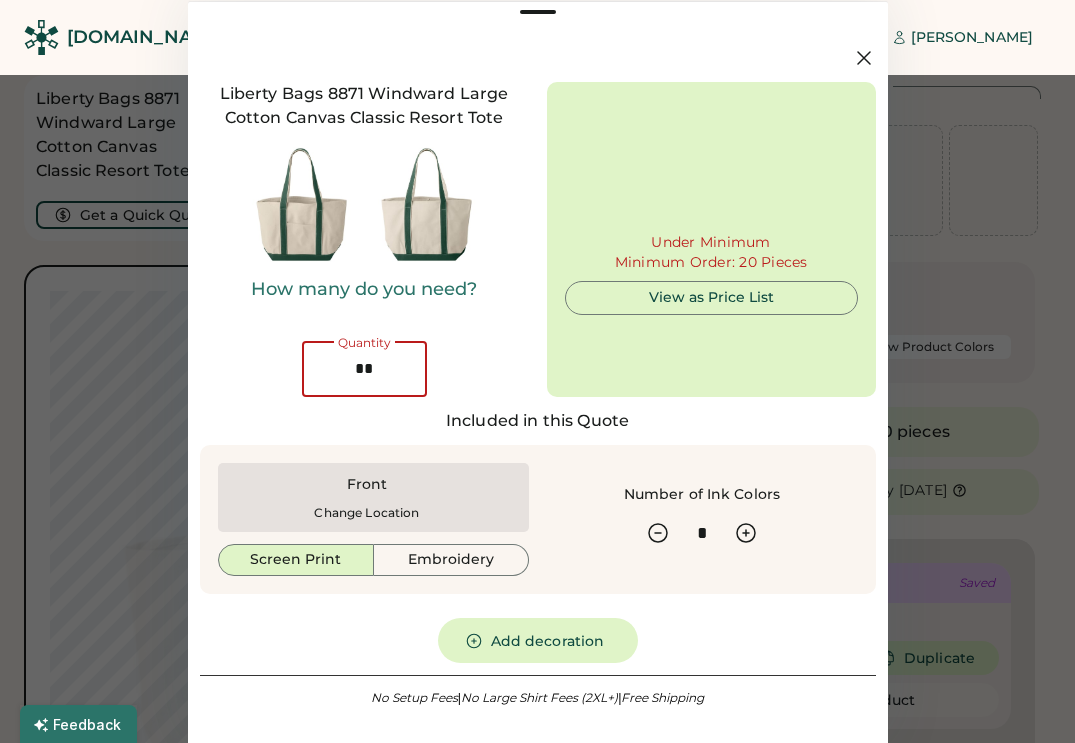 type on "******" 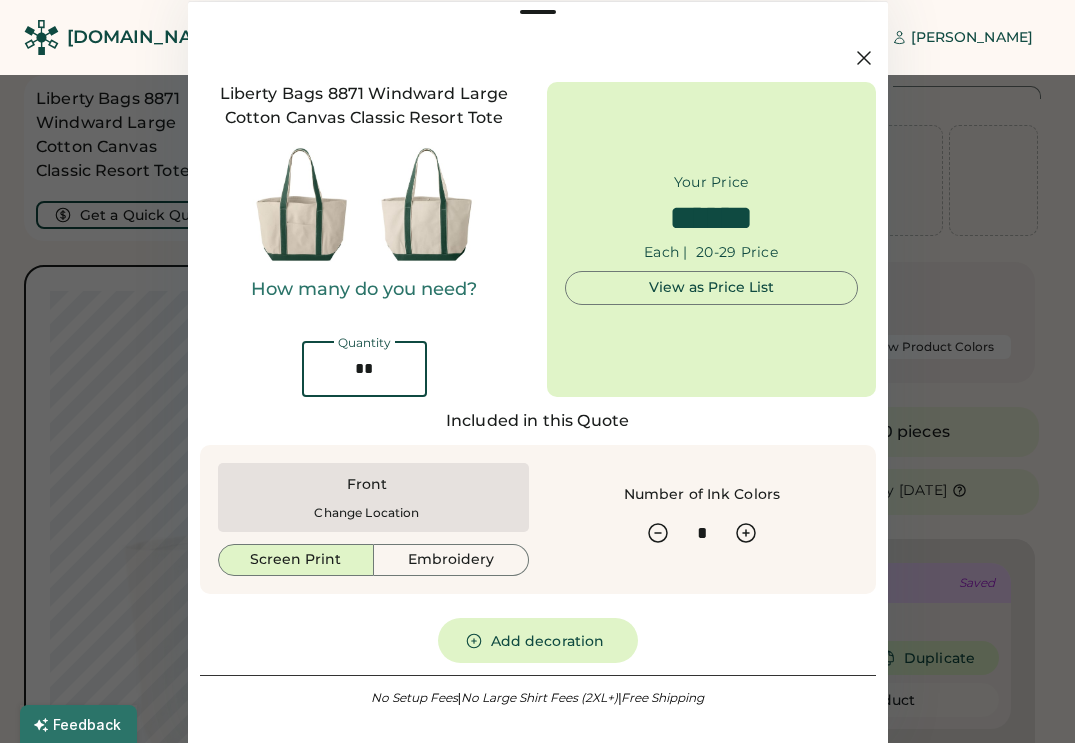 type on "**" 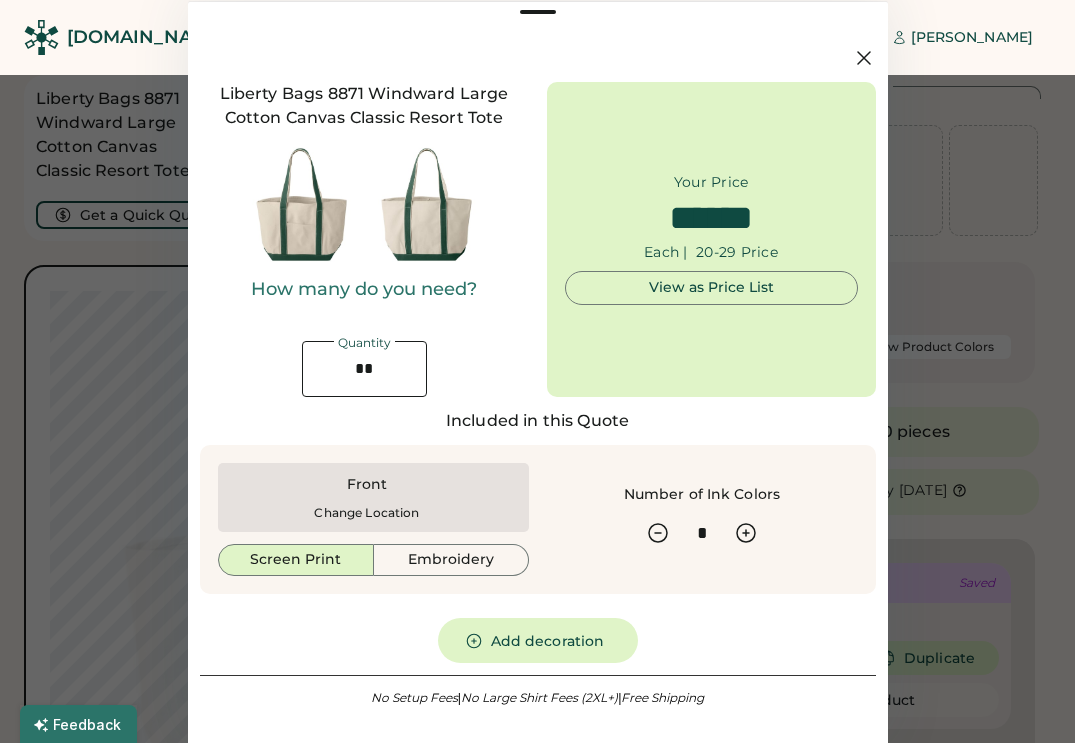 click 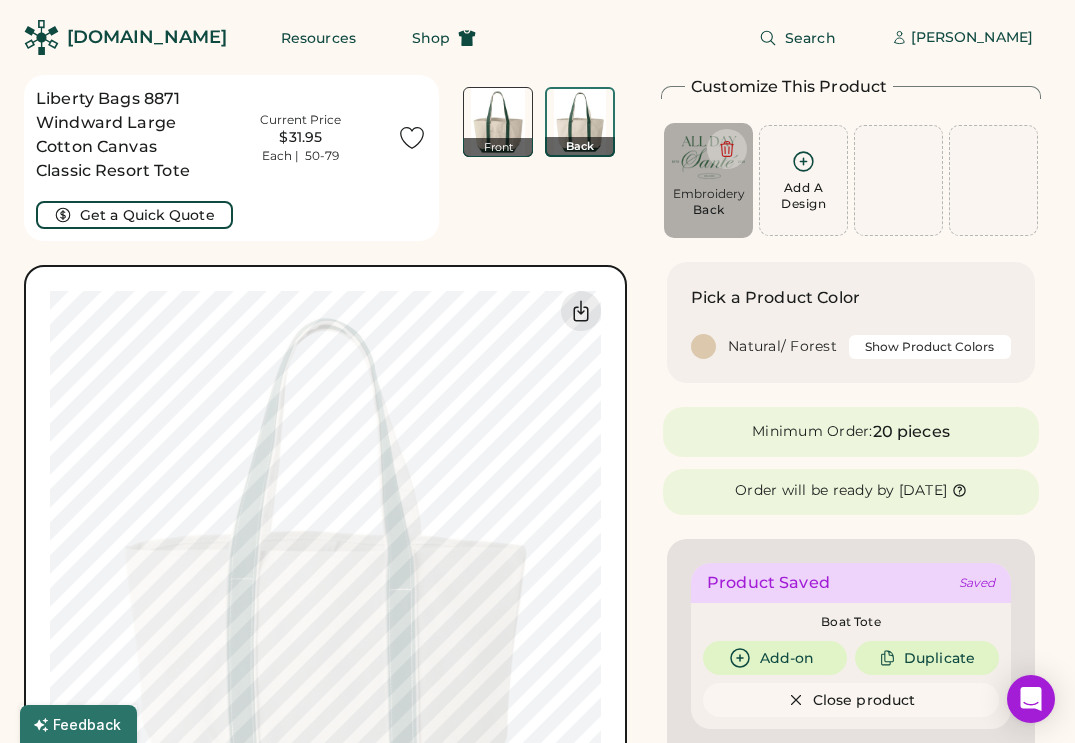 click 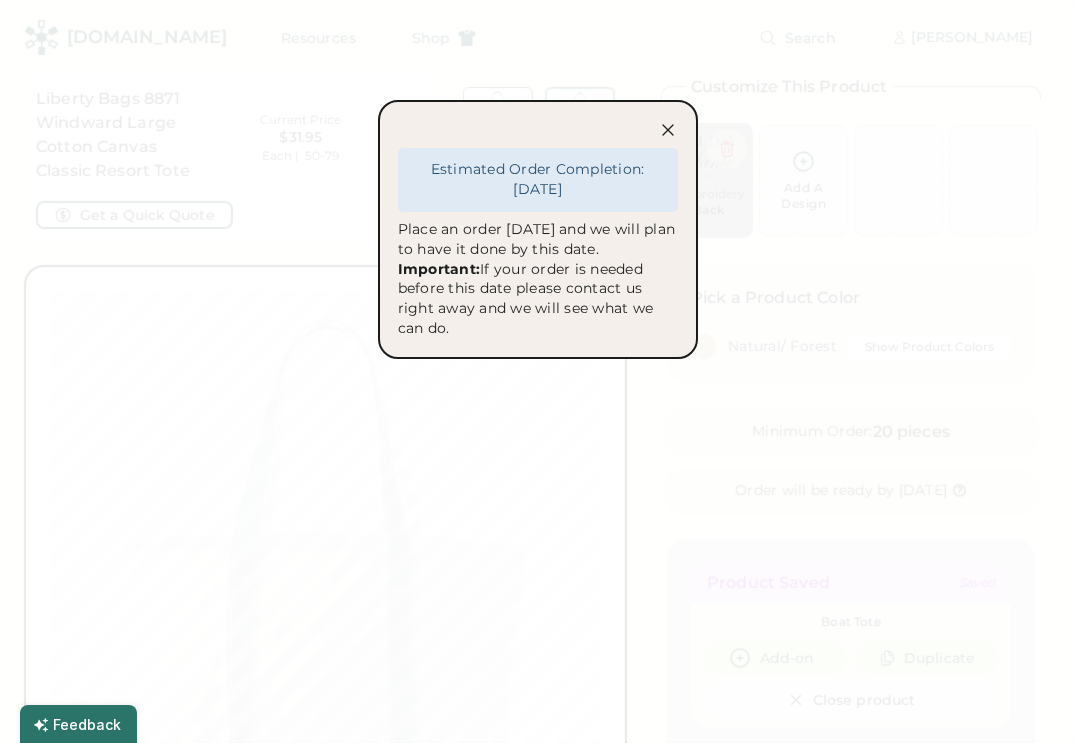 click 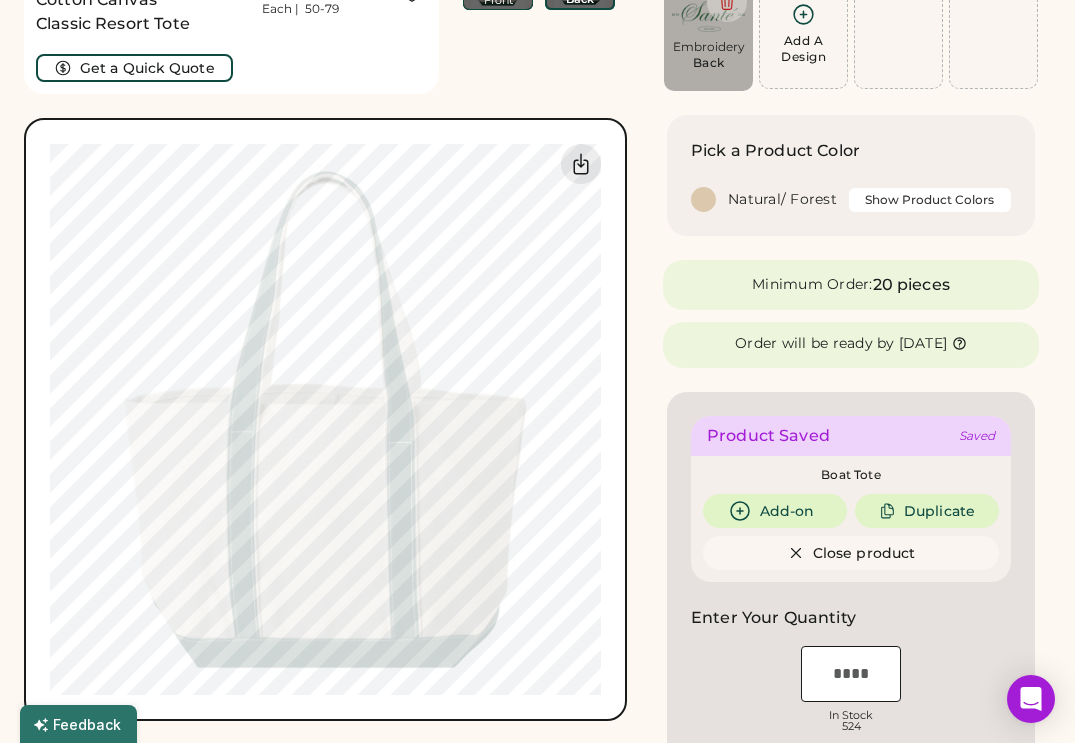 scroll, scrollTop: 0, scrollLeft: 0, axis: both 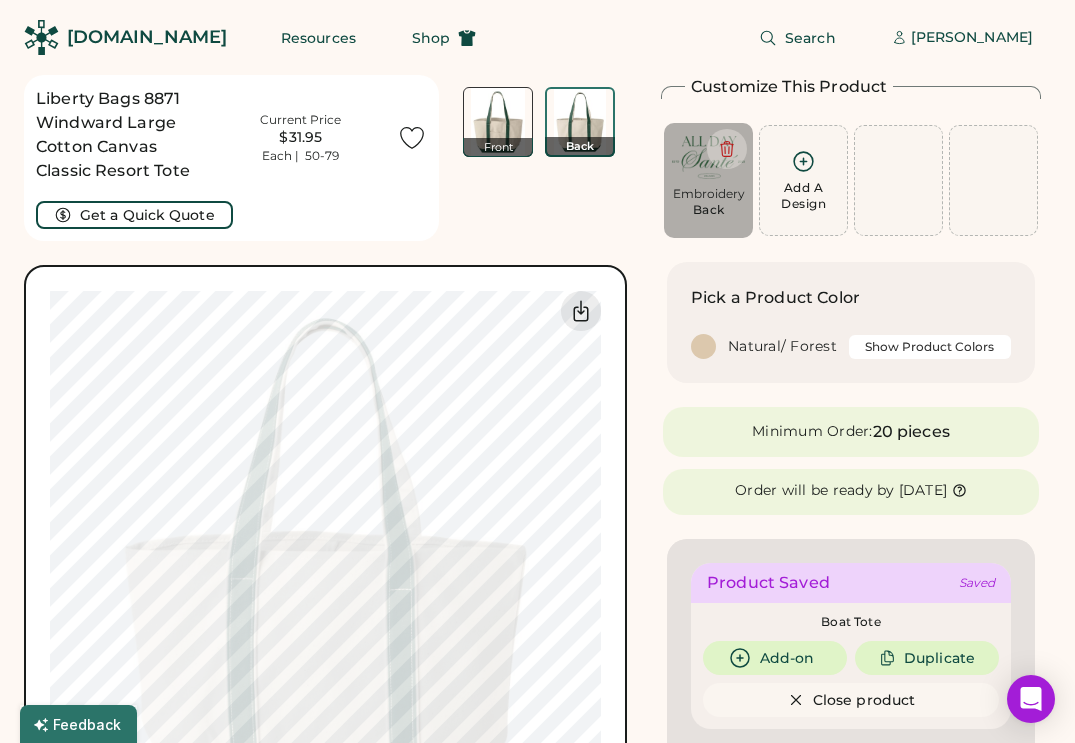 click on "[DOMAIN_NAME]" at bounding box center (147, 37) 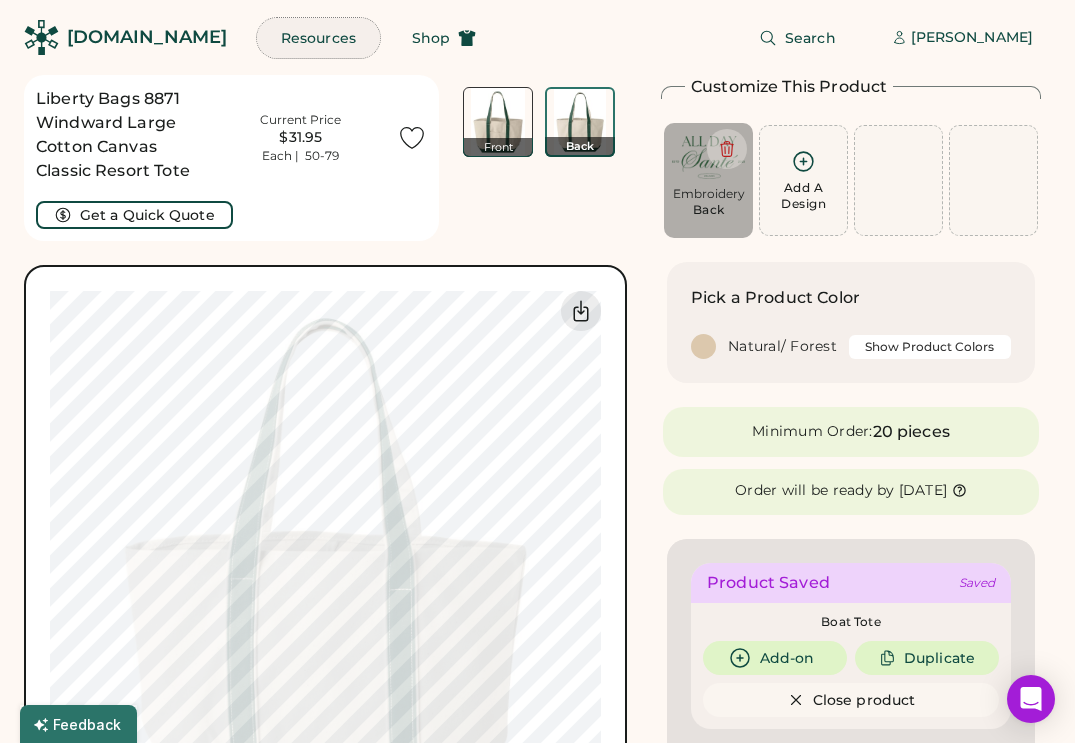 click on "Resources" at bounding box center (318, 38) 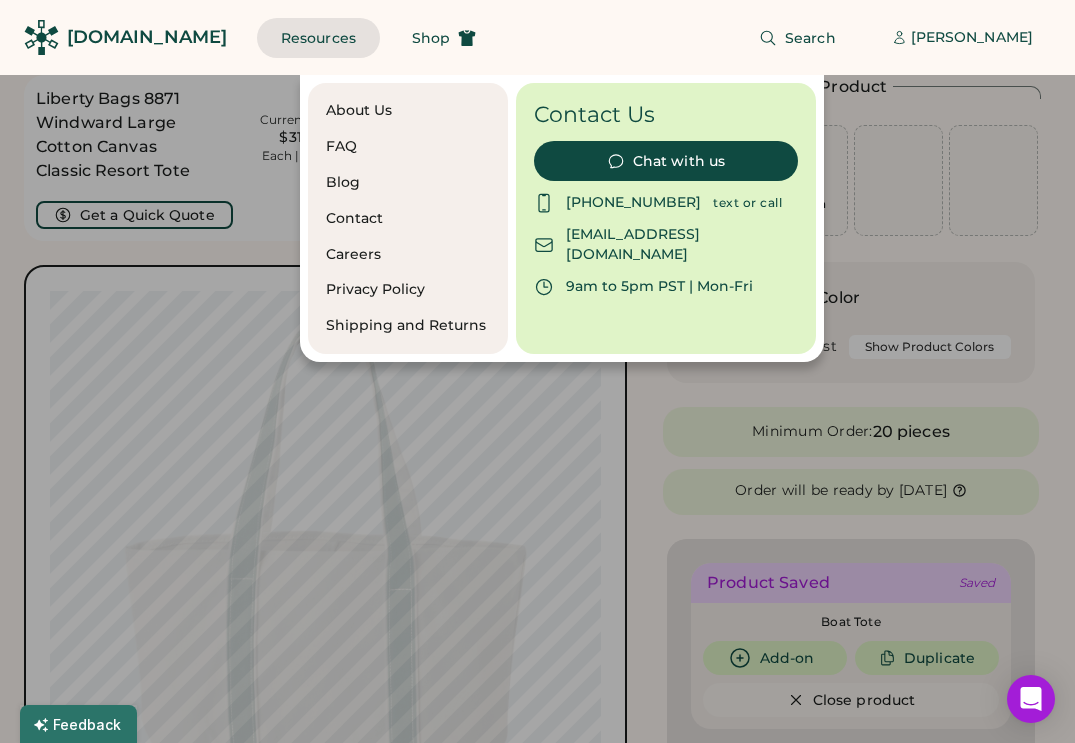 click on "FAQ" at bounding box center (408, 147) 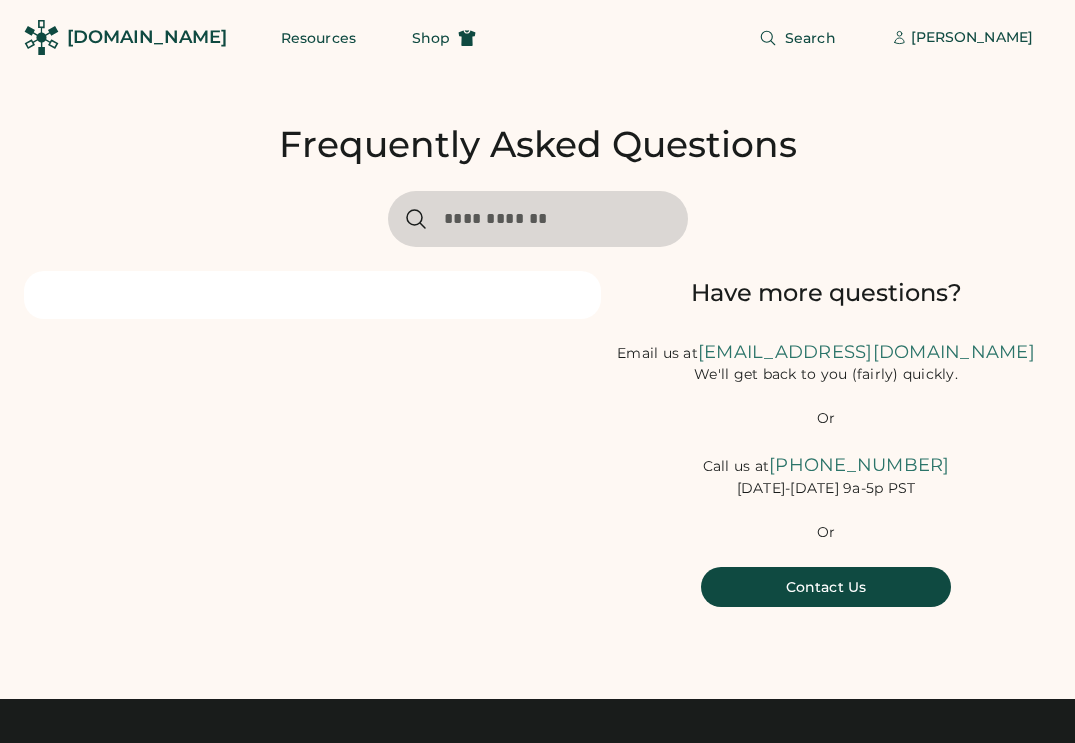 scroll, scrollTop: 0, scrollLeft: 0, axis: both 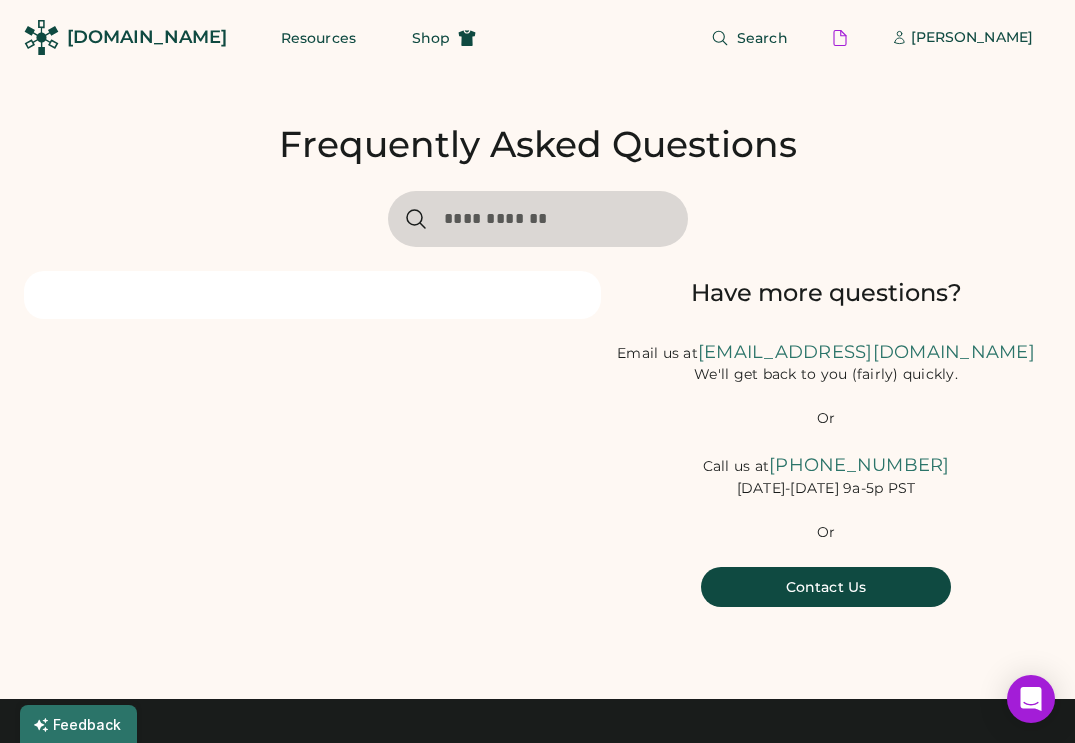 click on "[DOMAIN_NAME]" at bounding box center (147, 37) 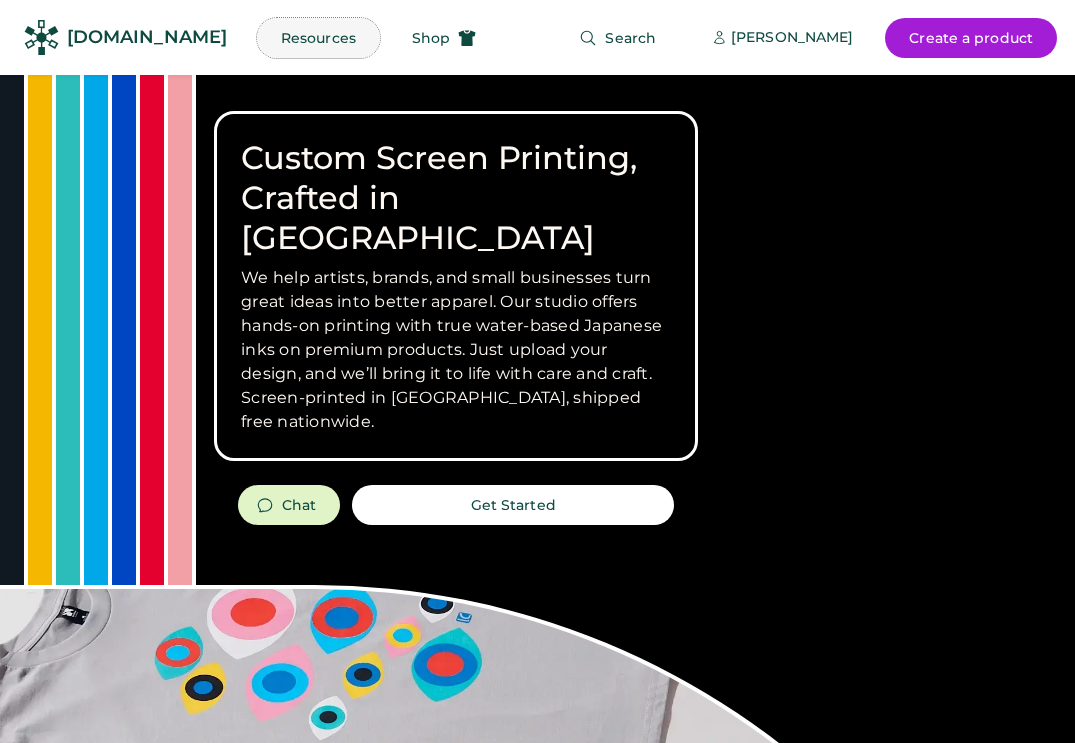 scroll, scrollTop: 0, scrollLeft: 0, axis: both 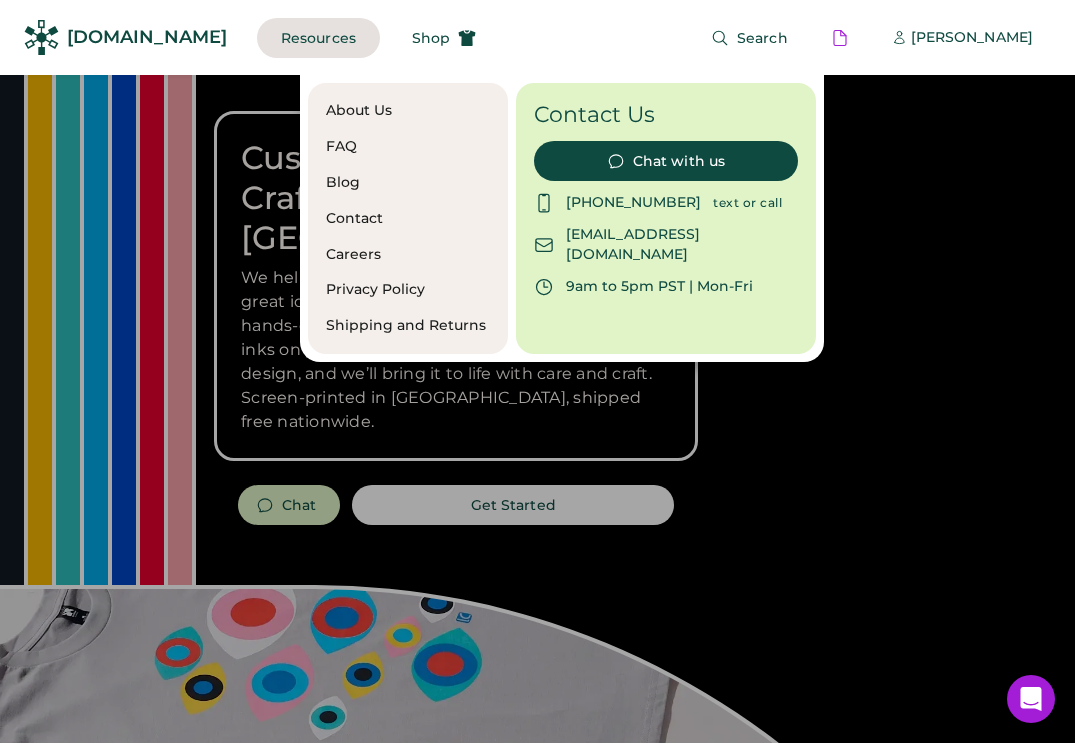click at bounding box center (537, 371) 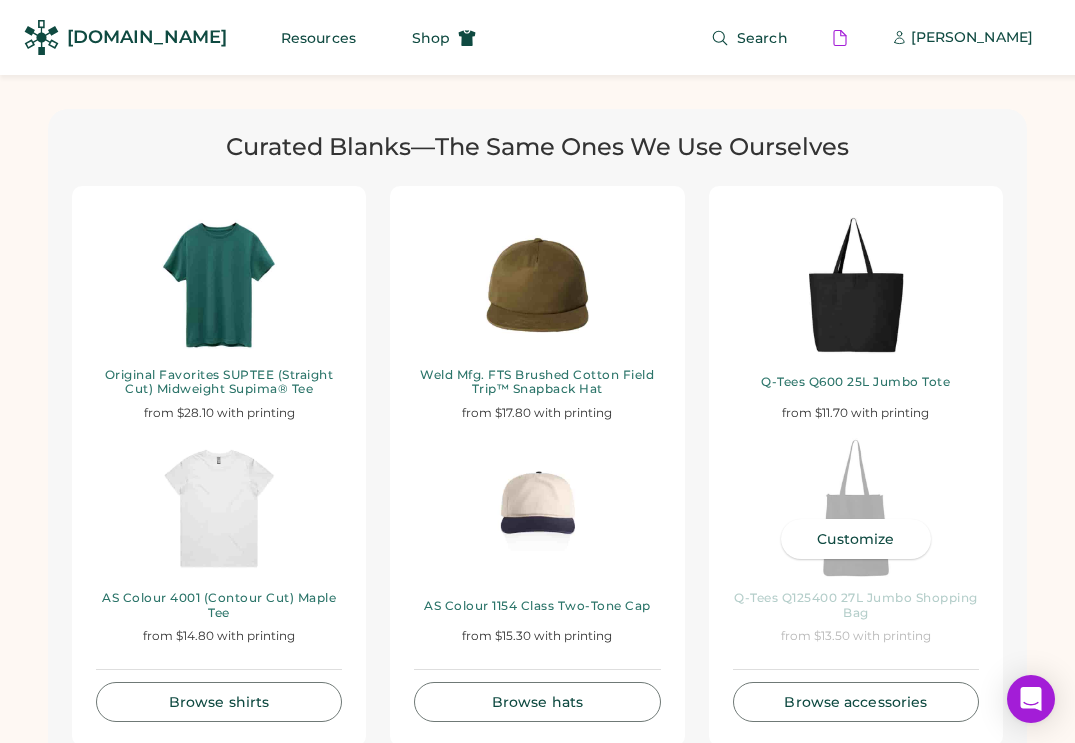 scroll, scrollTop: 4727, scrollLeft: 0, axis: vertical 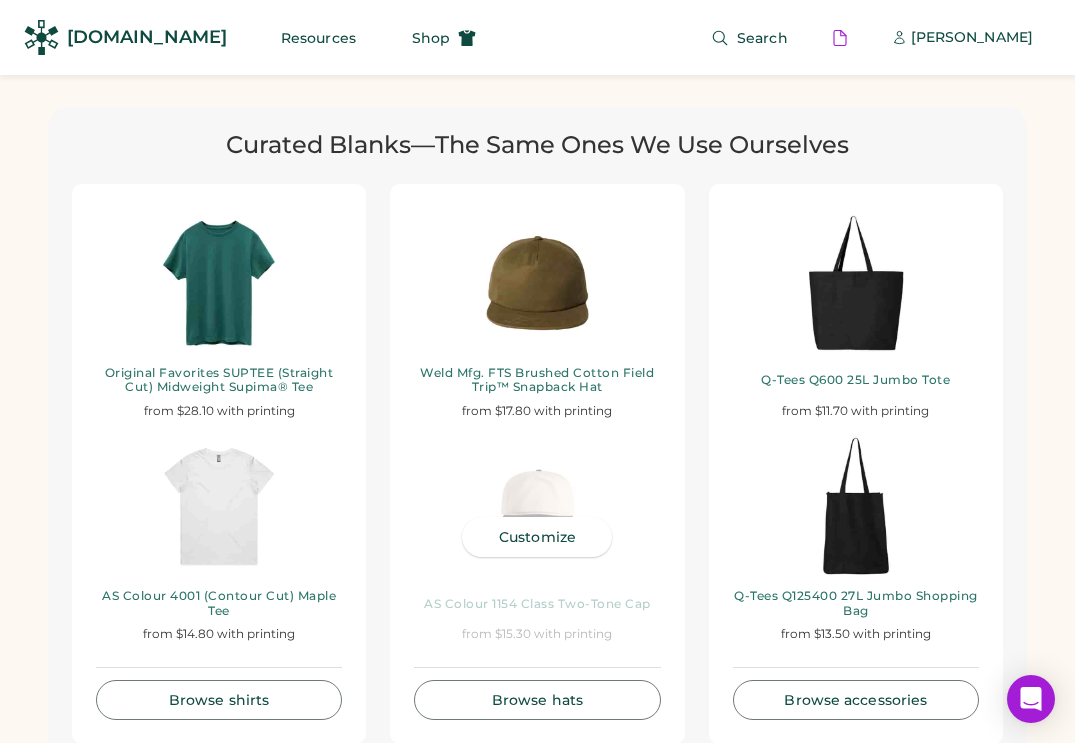 click 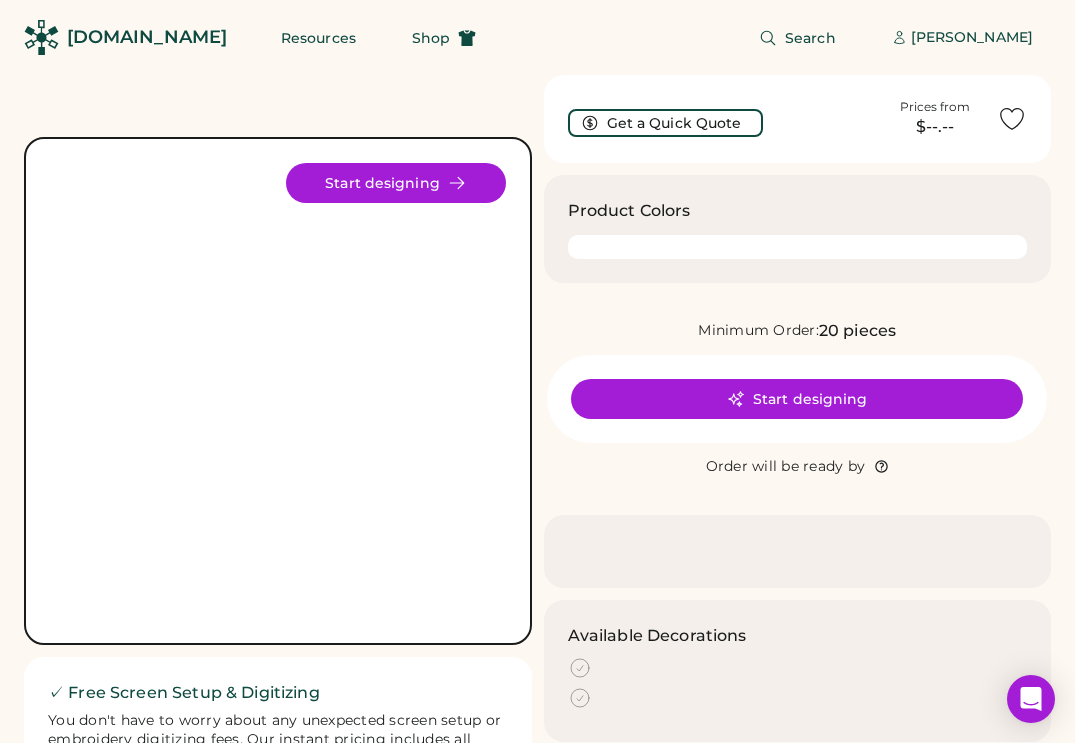 scroll, scrollTop: 0, scrollLeft: 0, axis: both 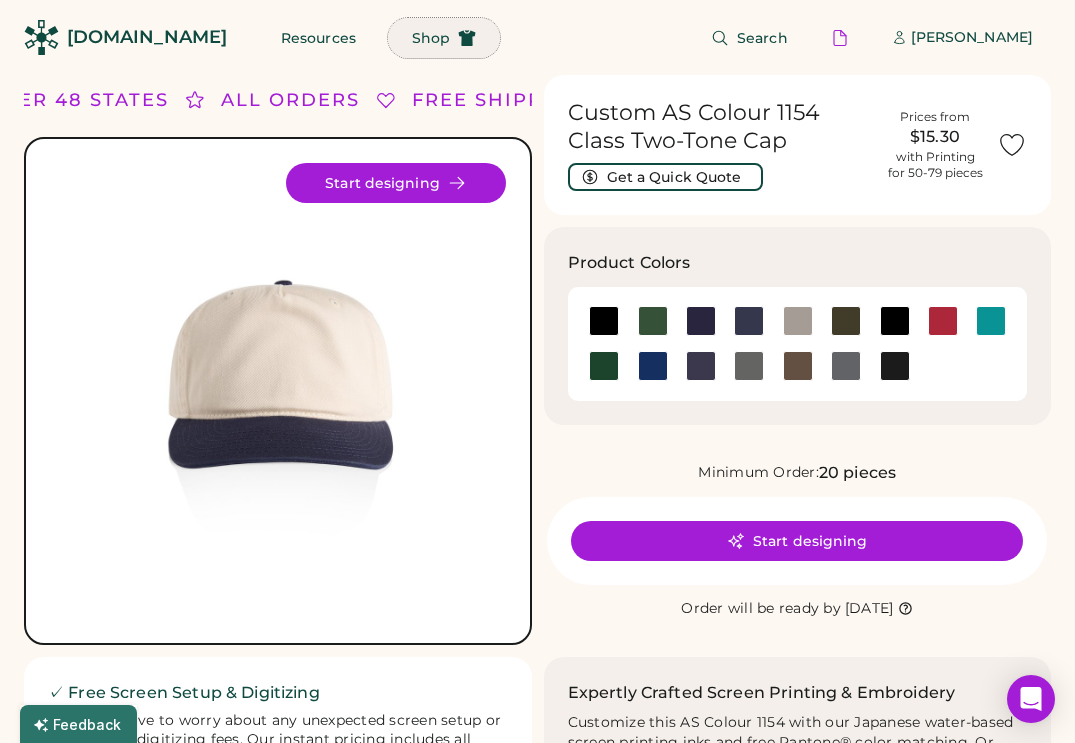 click on "Shop" at bounding box center [431, 38] 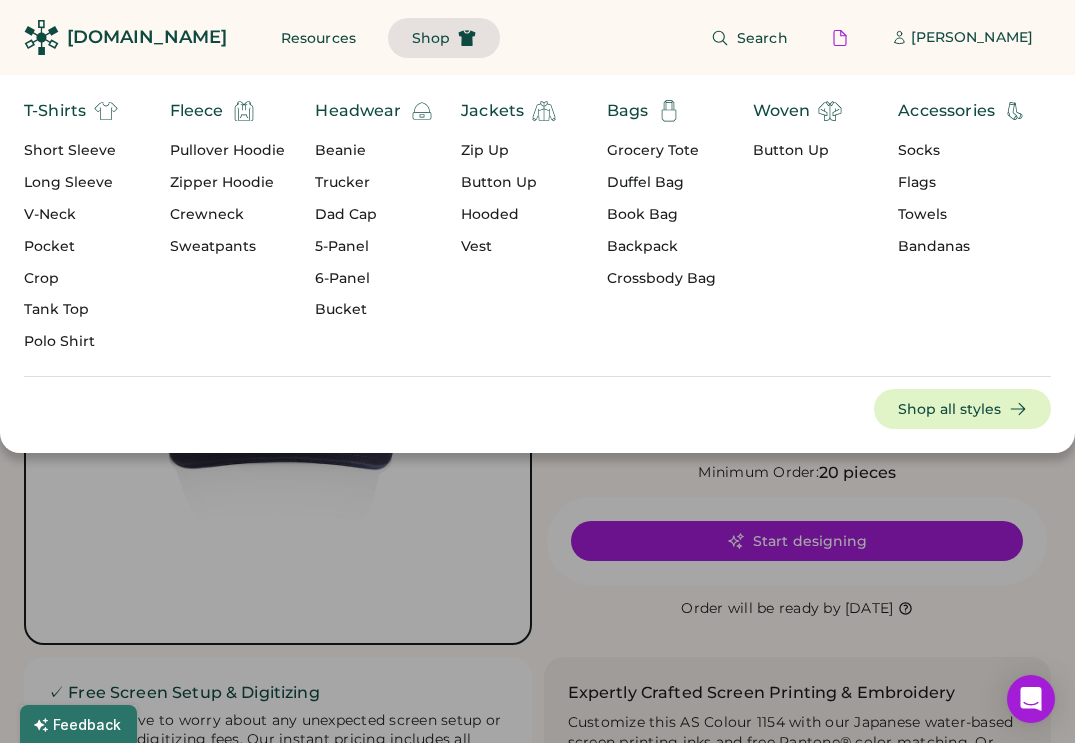 click on "5-Panel" at bounding box center [374, 247] 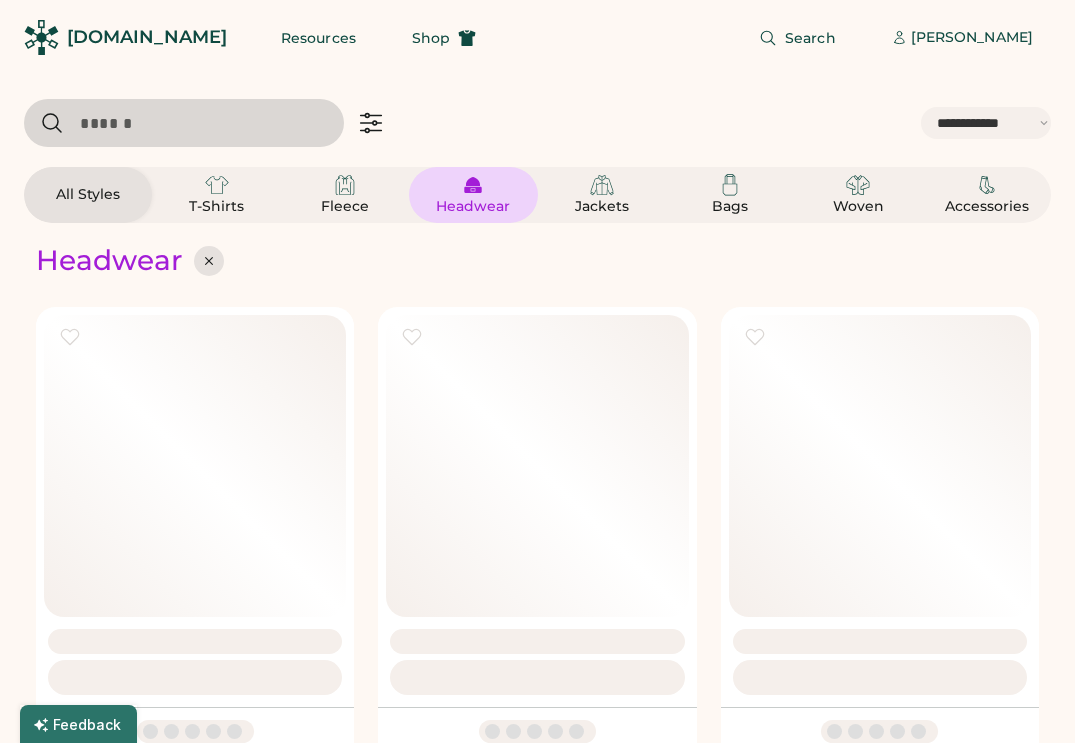 select on "*****" 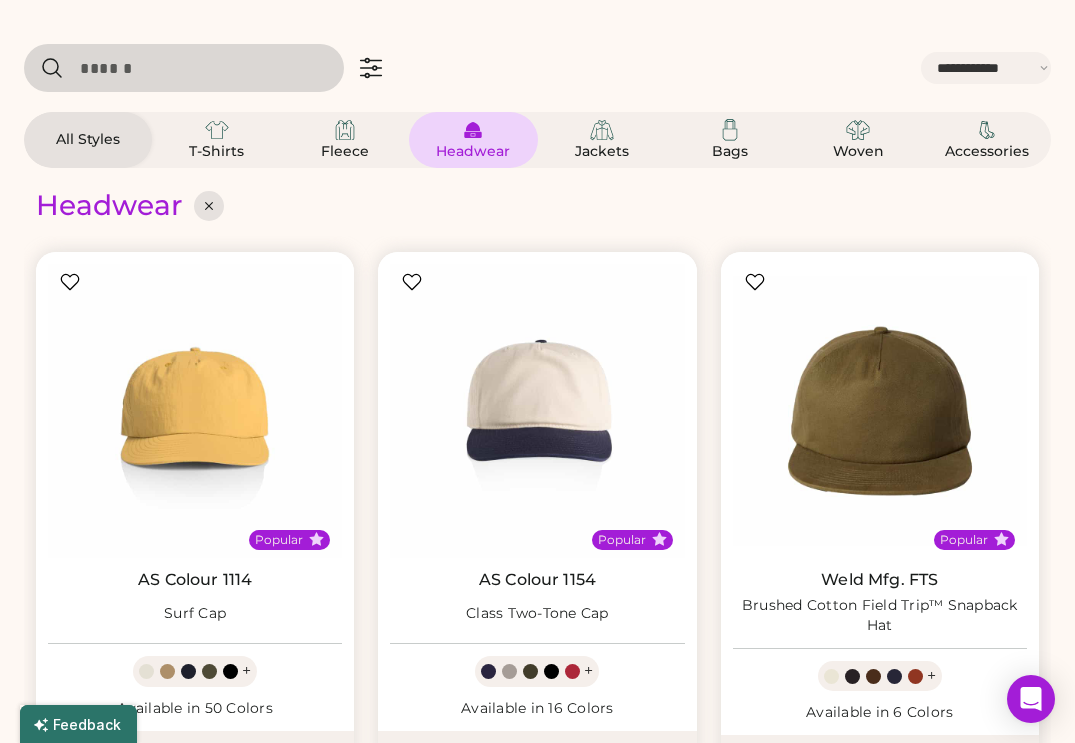 select on "*****" 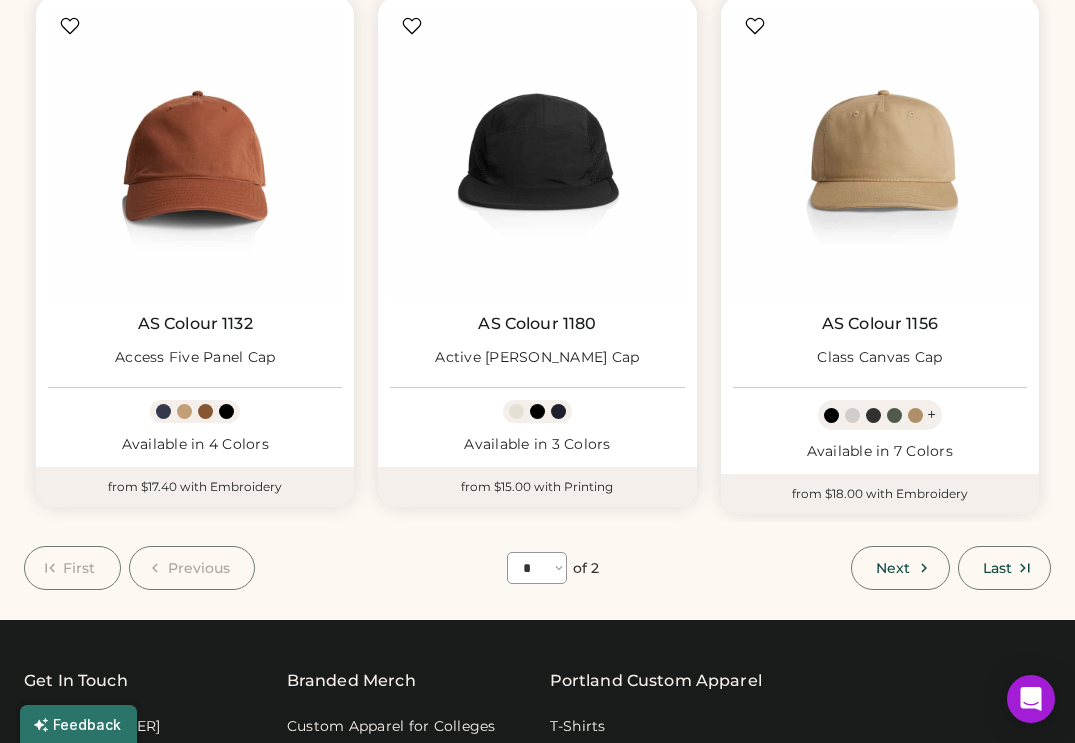 scroll, scrollTop: 1956, scrollLeft: 0, axis: vertical 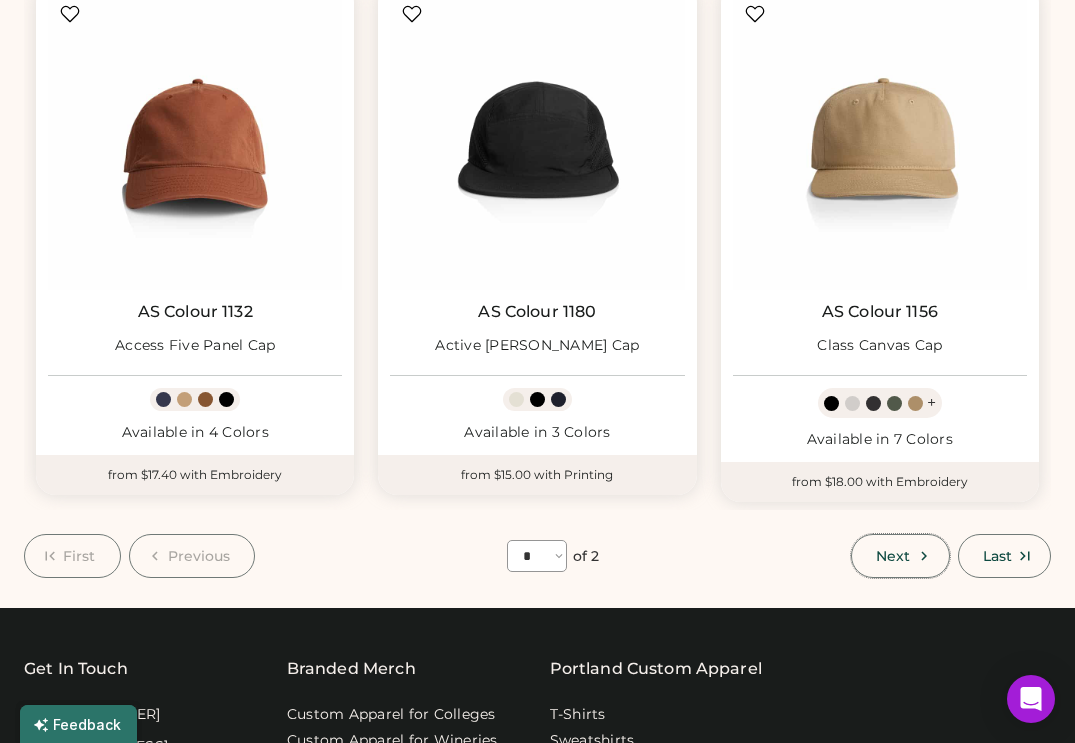 click on "Next" at bounding box center [900, 556] 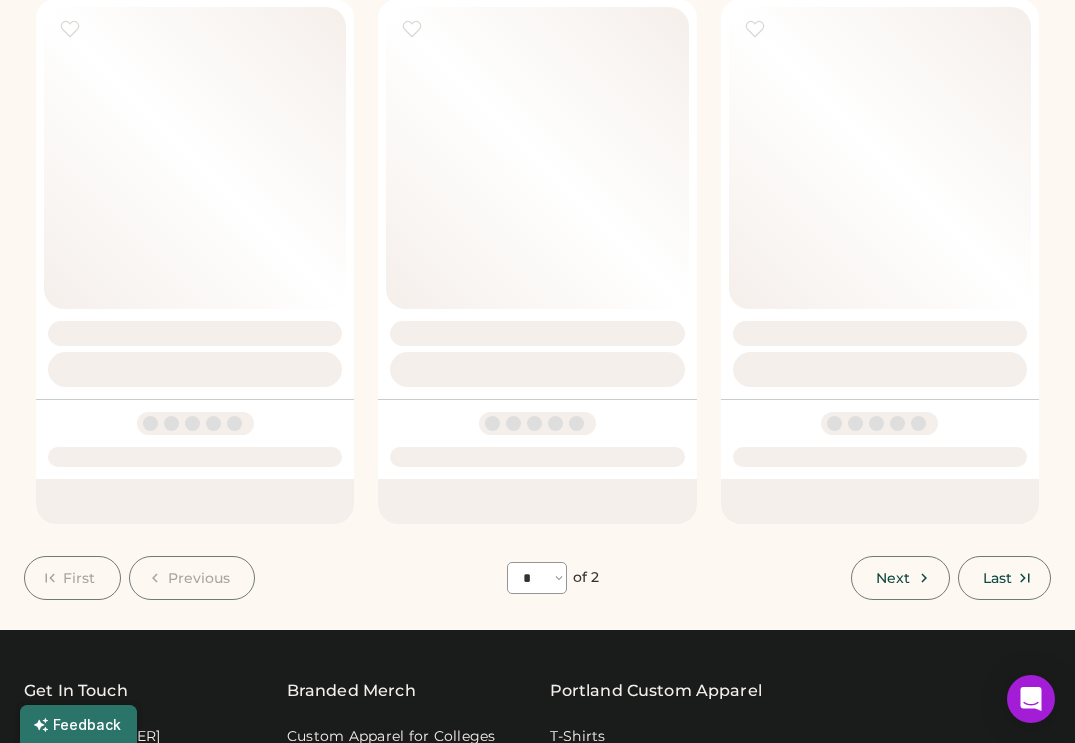 select on "*" 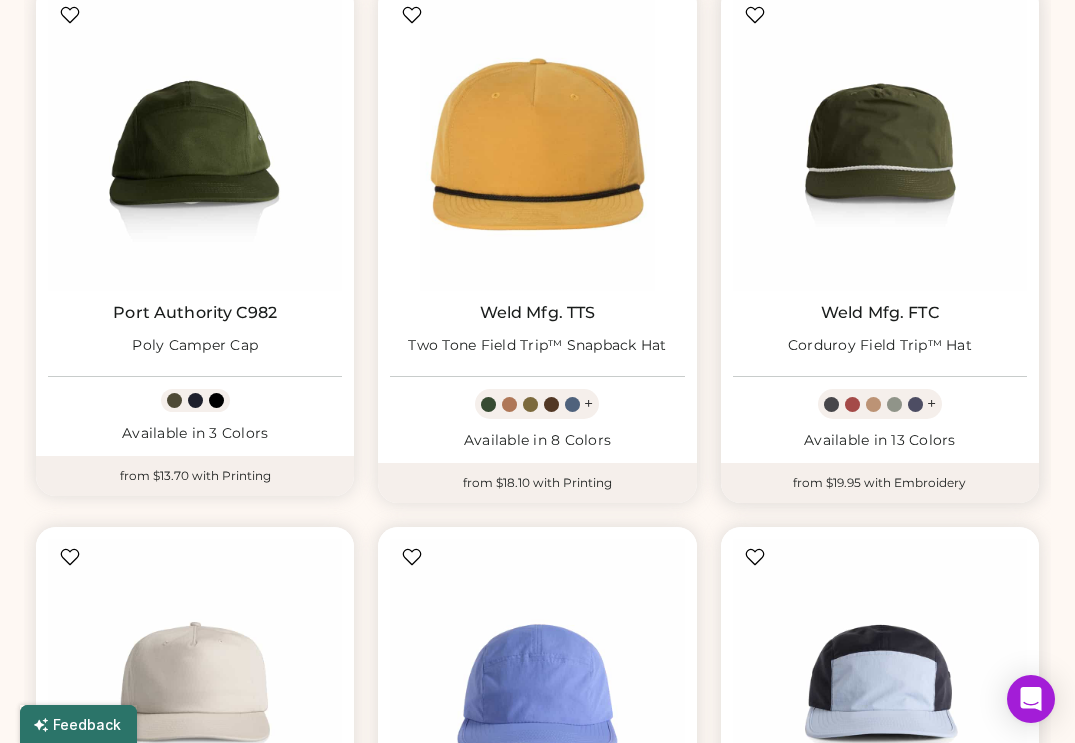 scroll, scrollTop: 87, scrollLeft: 0, axis: vertical 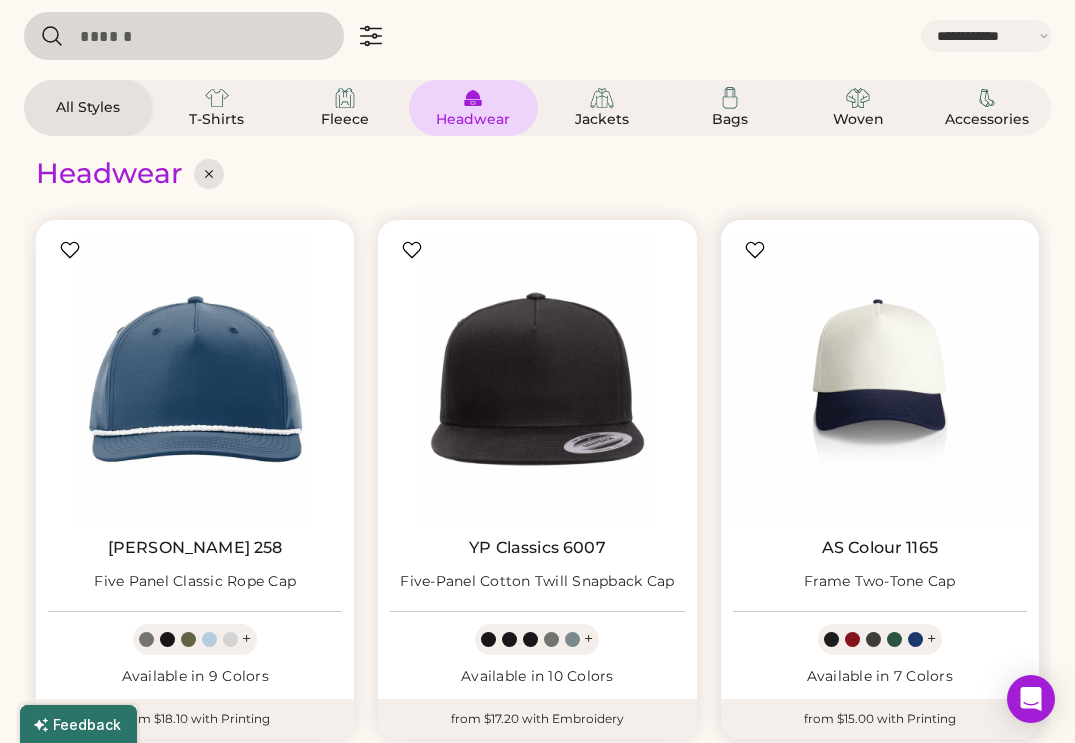 click on "Frame Two-Tone Cap" at bounding box center (880, 582) 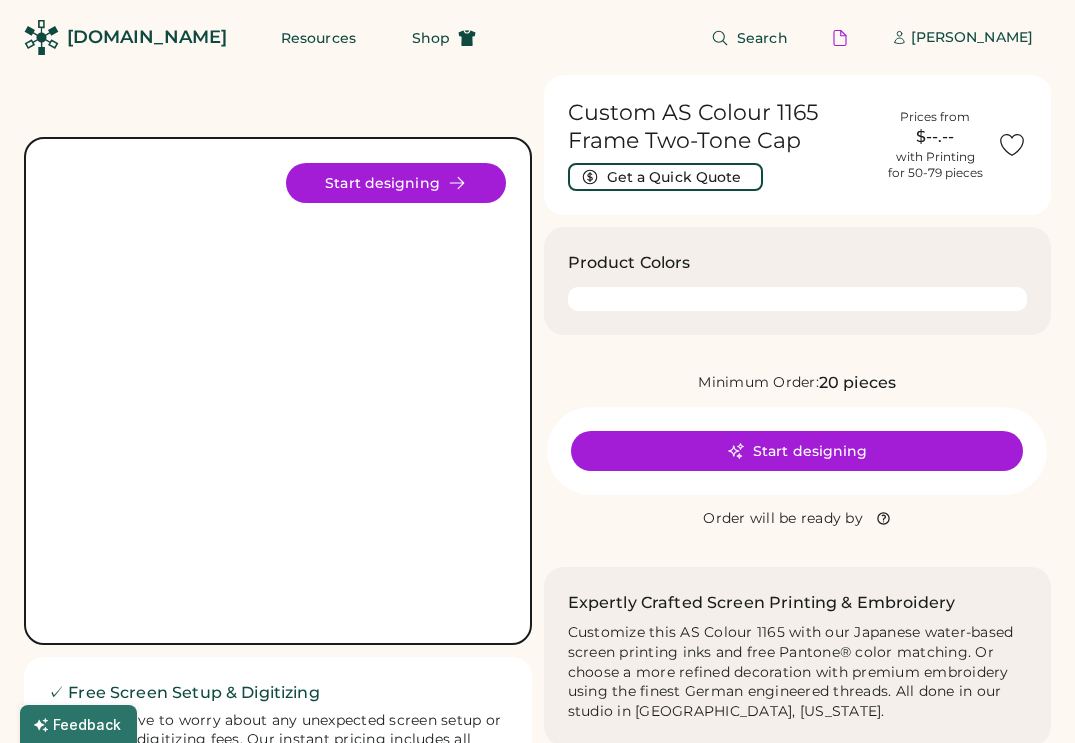scroll, scrollTop: 0, scrollLeft: 0, axis: both 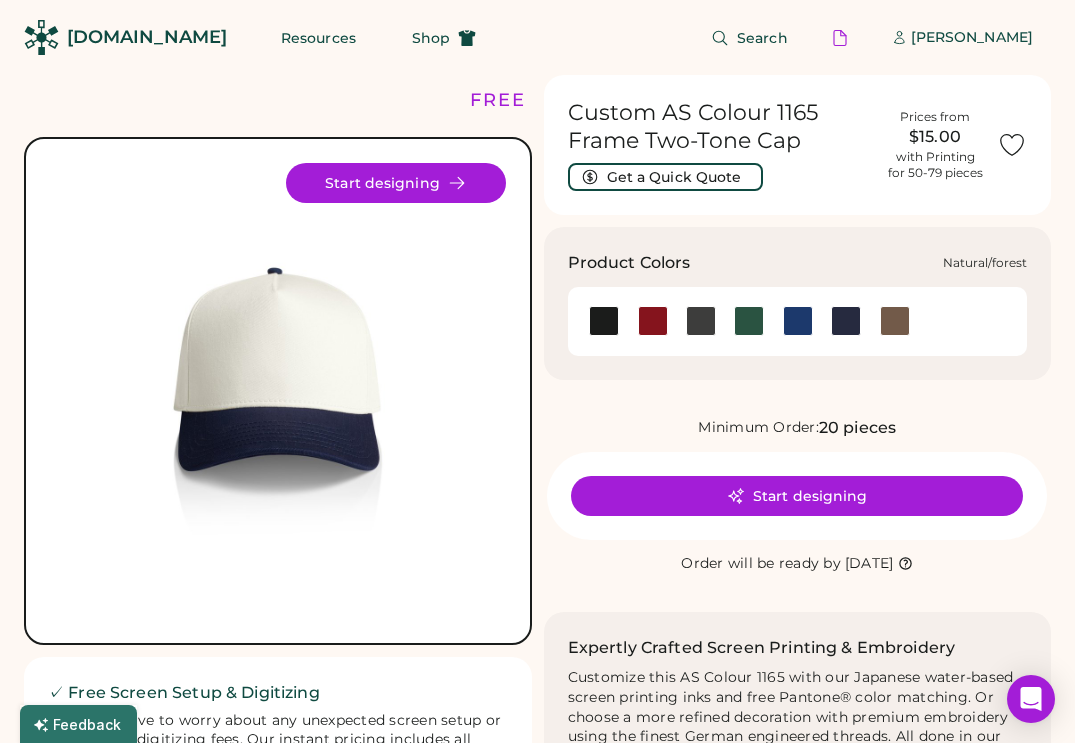 click at bounding box center [749, 321] 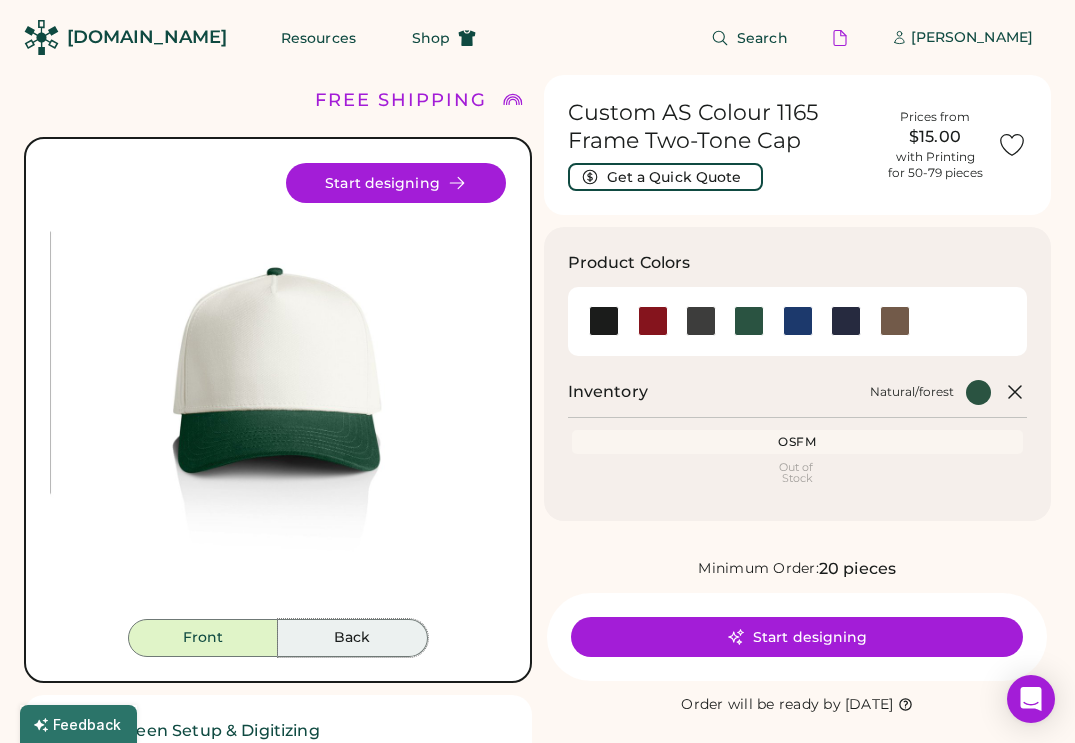 click on "Back" at bounding box center (353, 638) 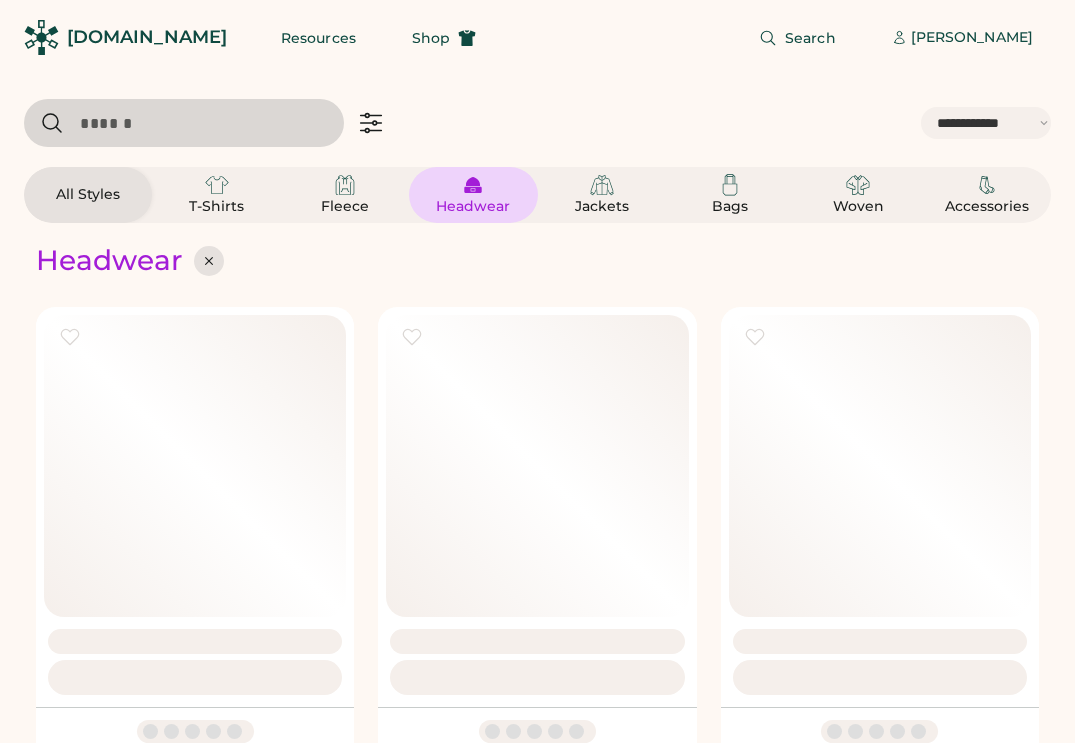 select on "*****" 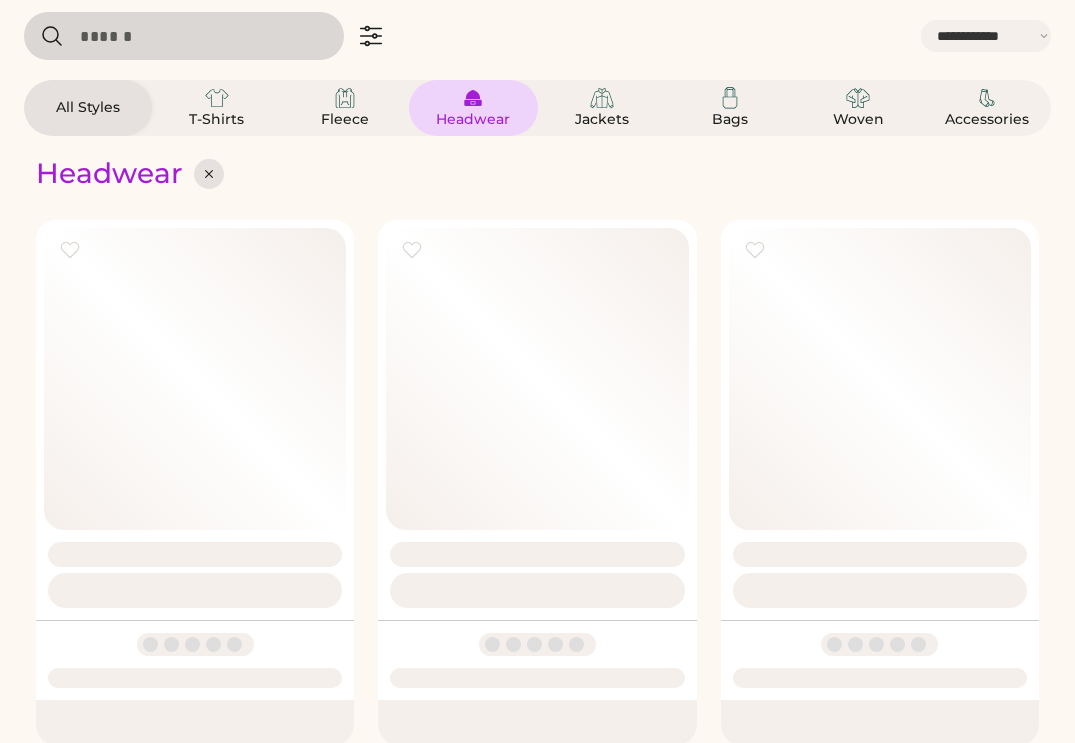 scroll, scrollTop: 0, scrollLeft: 0, axis: both 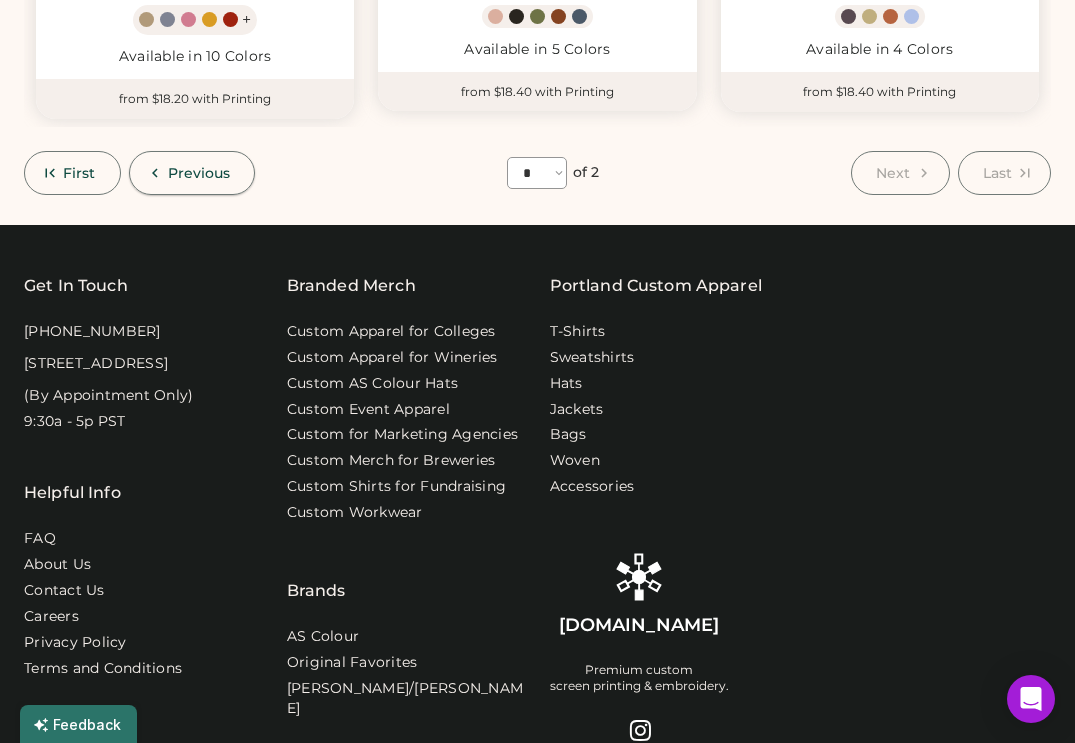 click on "Previous" at bounding box center [199, 173] 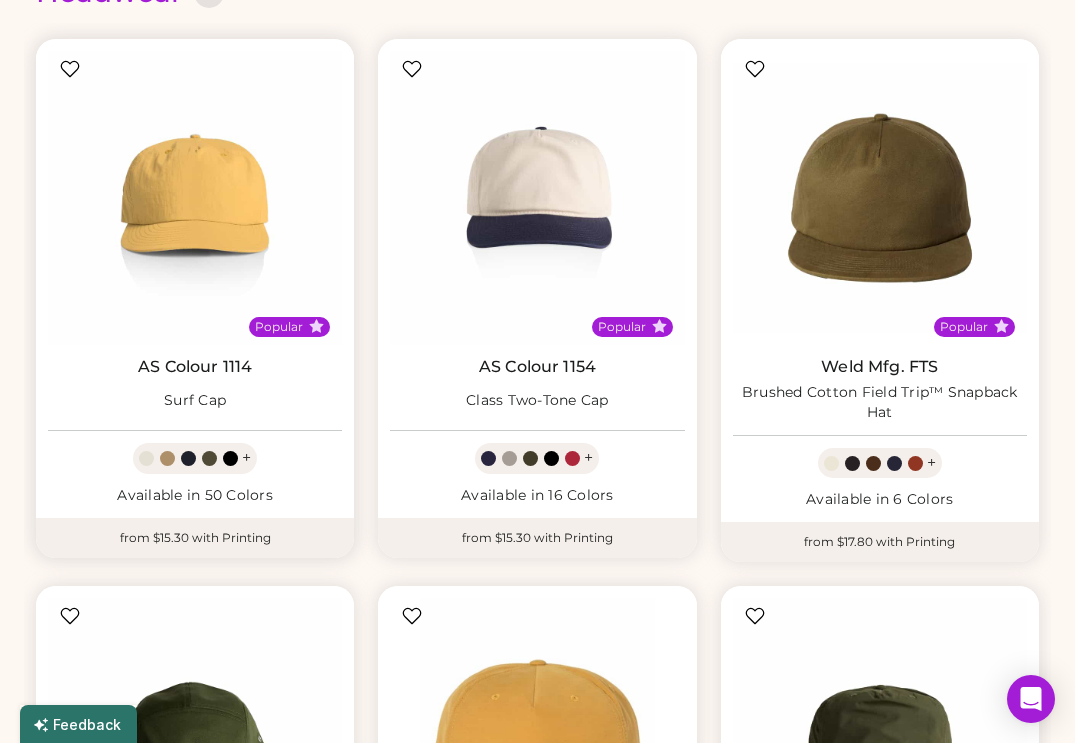scroll, scrollTop: 263, scrollLeft: 0, axis: vertical 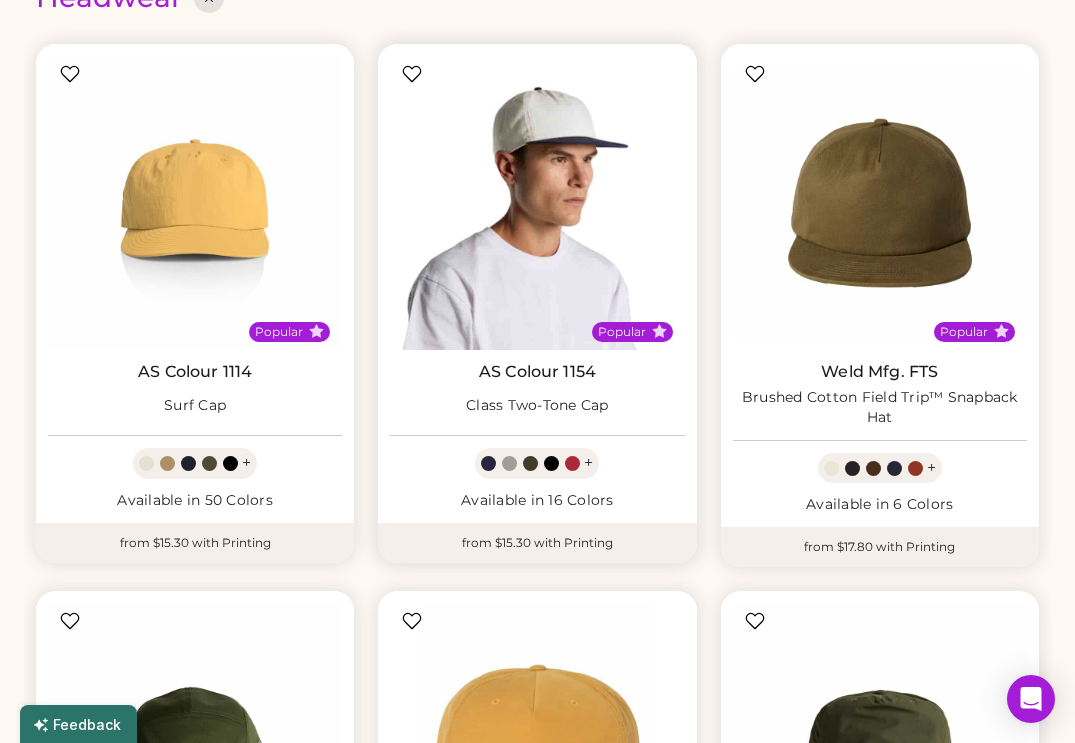 click at bounding box center [537, 203] 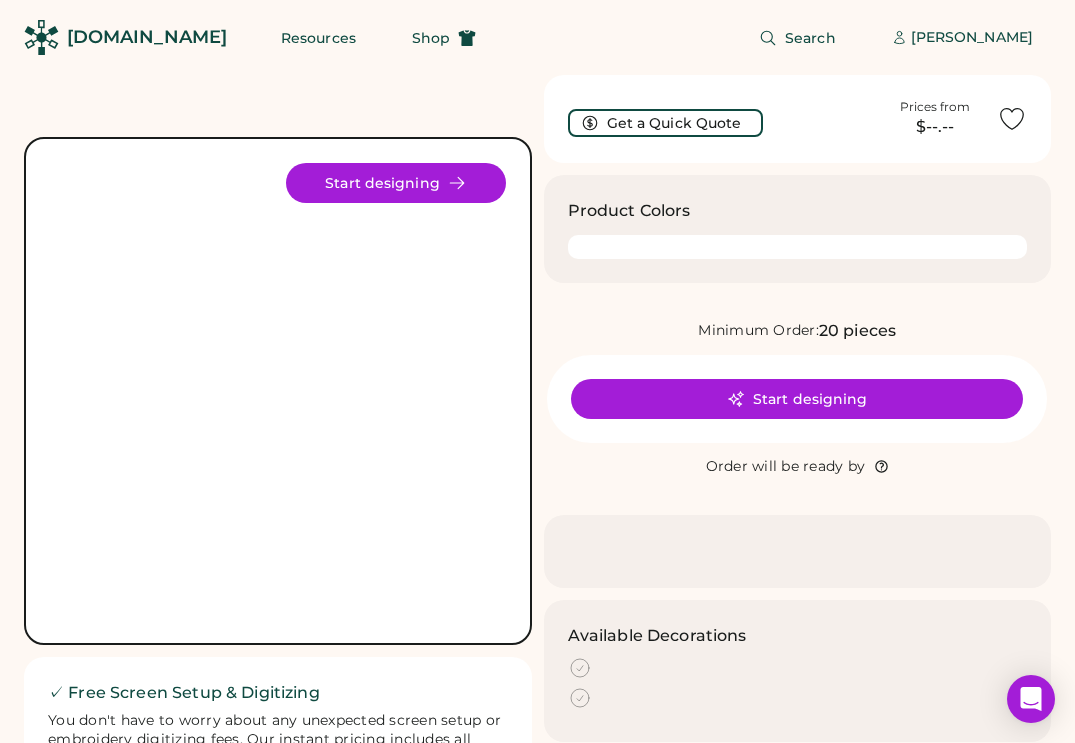 scroll, scrollTop: 0, scrollLeft: 0, axis: both 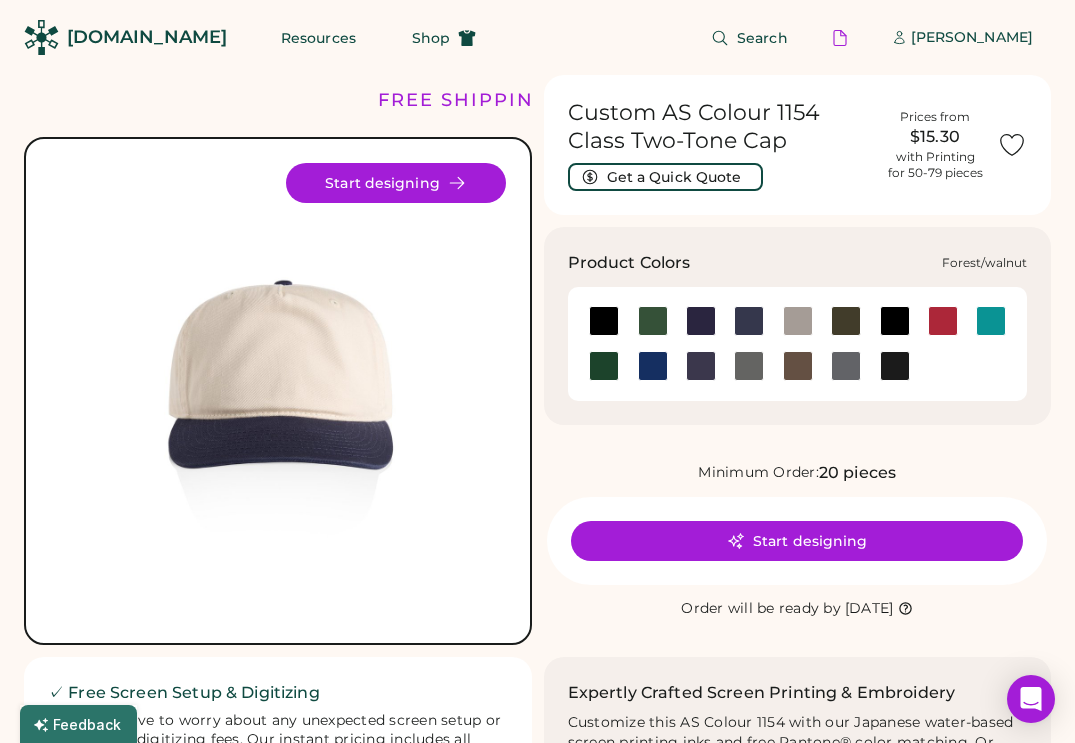 click at bounding box center [653, 321] 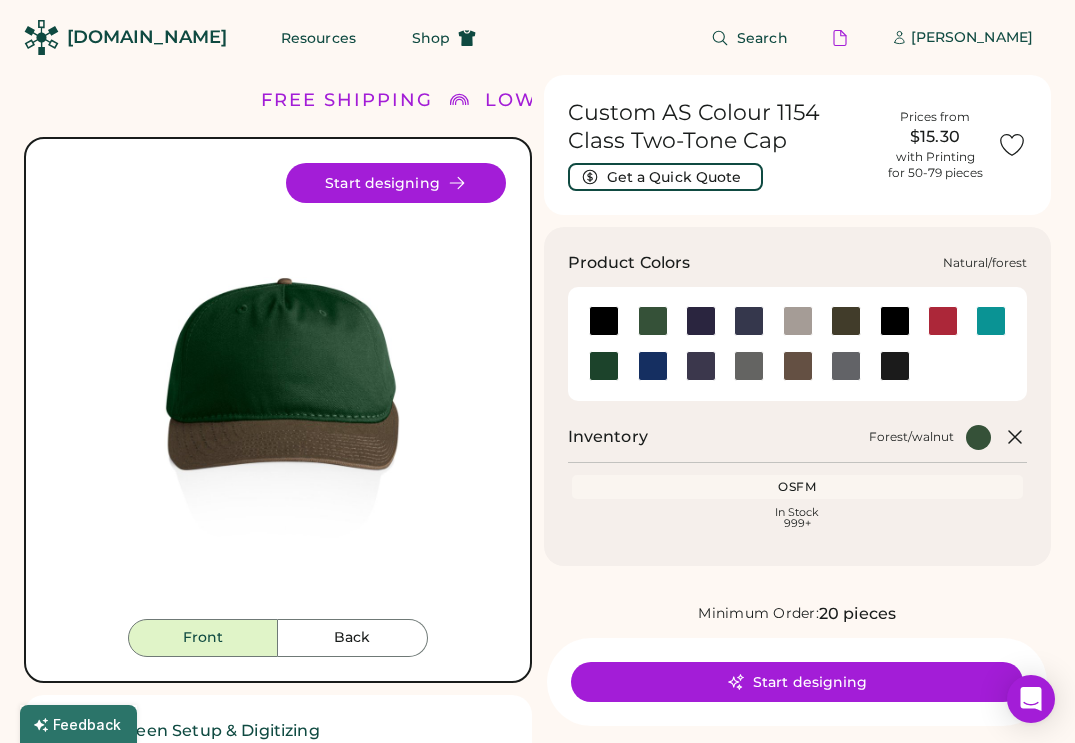 click at bounding box center [604, 366] 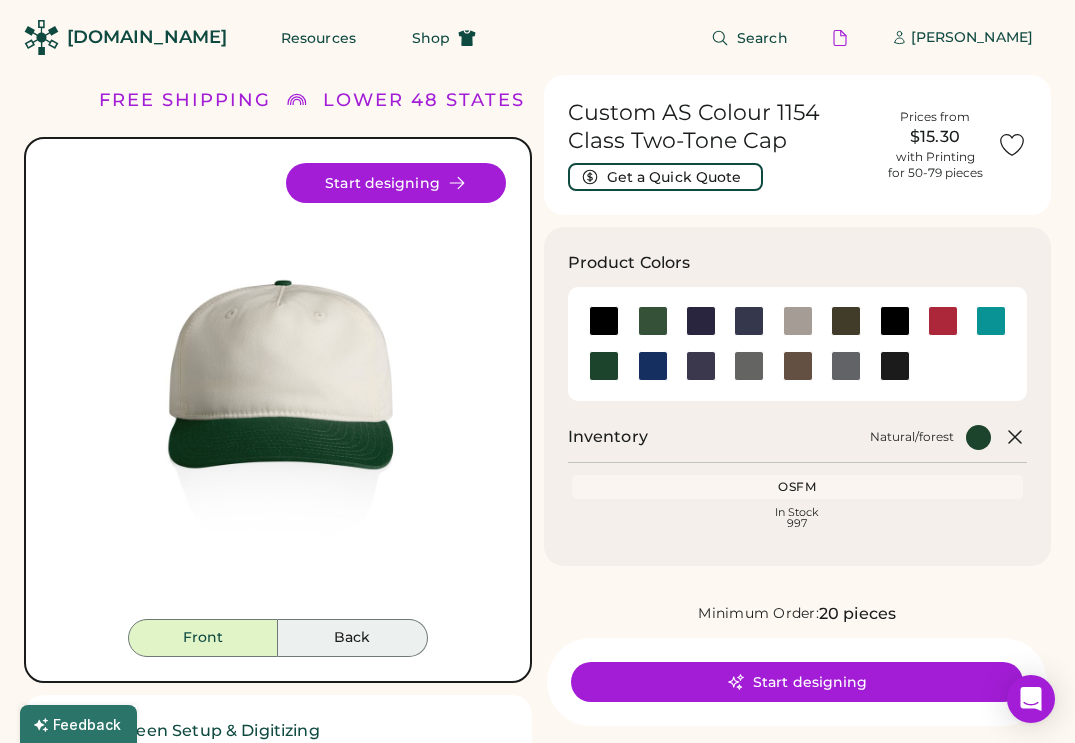 click on "Back" at bounding box center [353, 638] 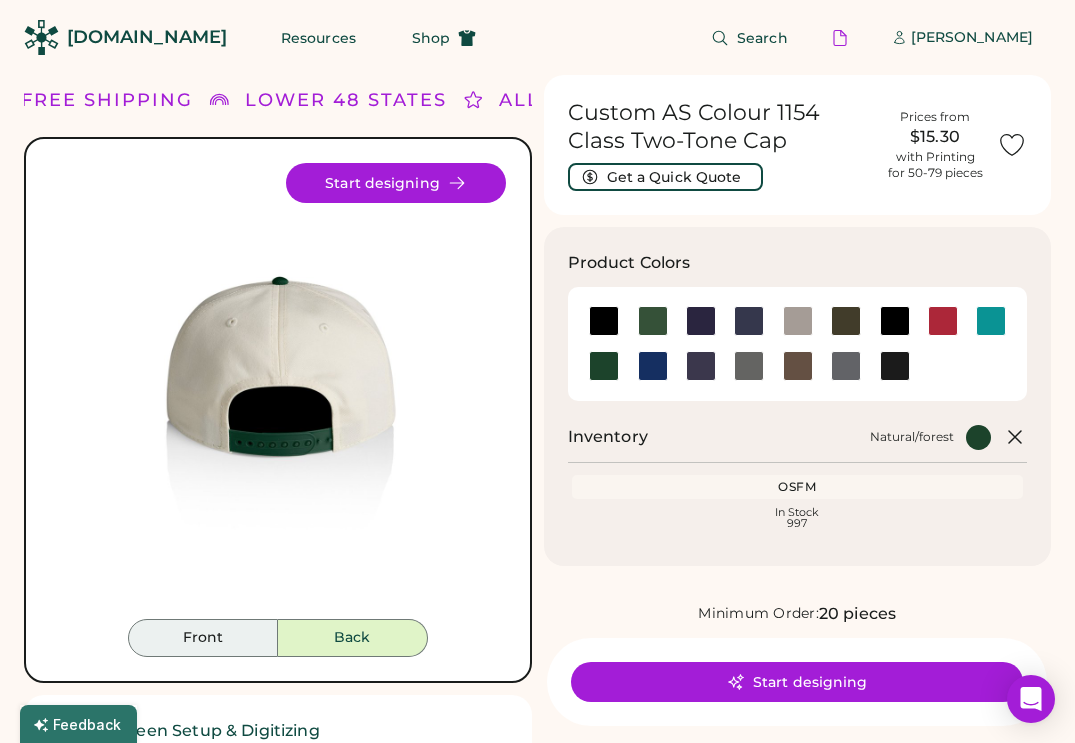 click on "Front" at bounding box center (203, 638) 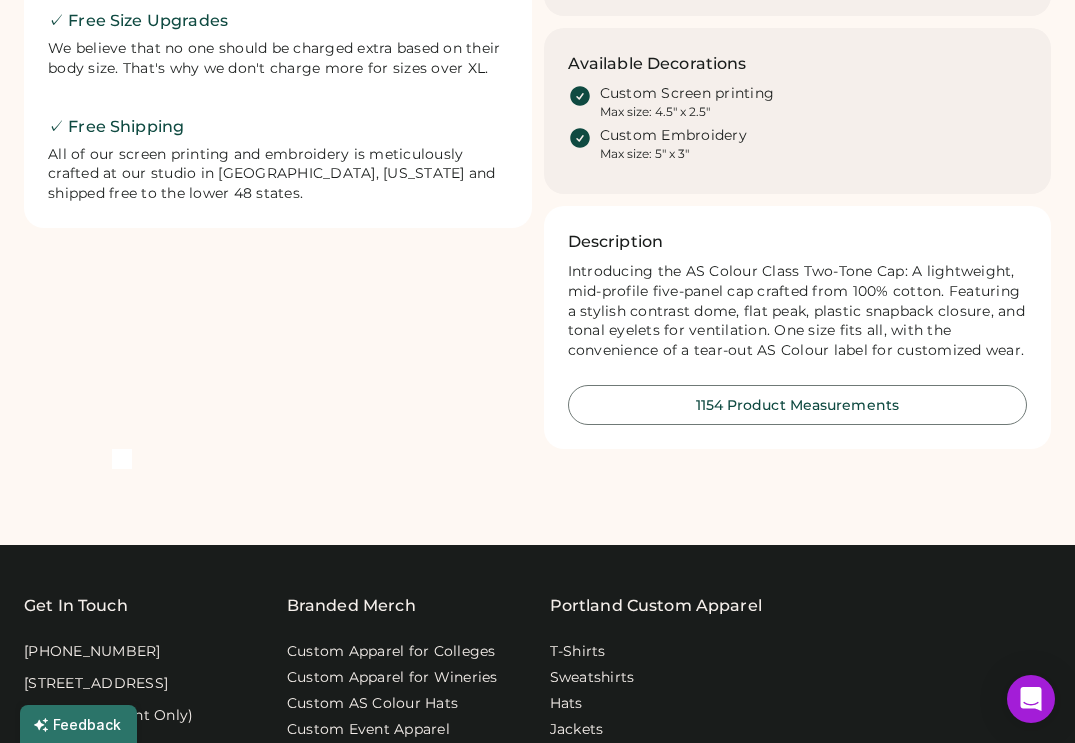 scroll, scrollTop: 962, scrollLeft: 0, axis: vertical 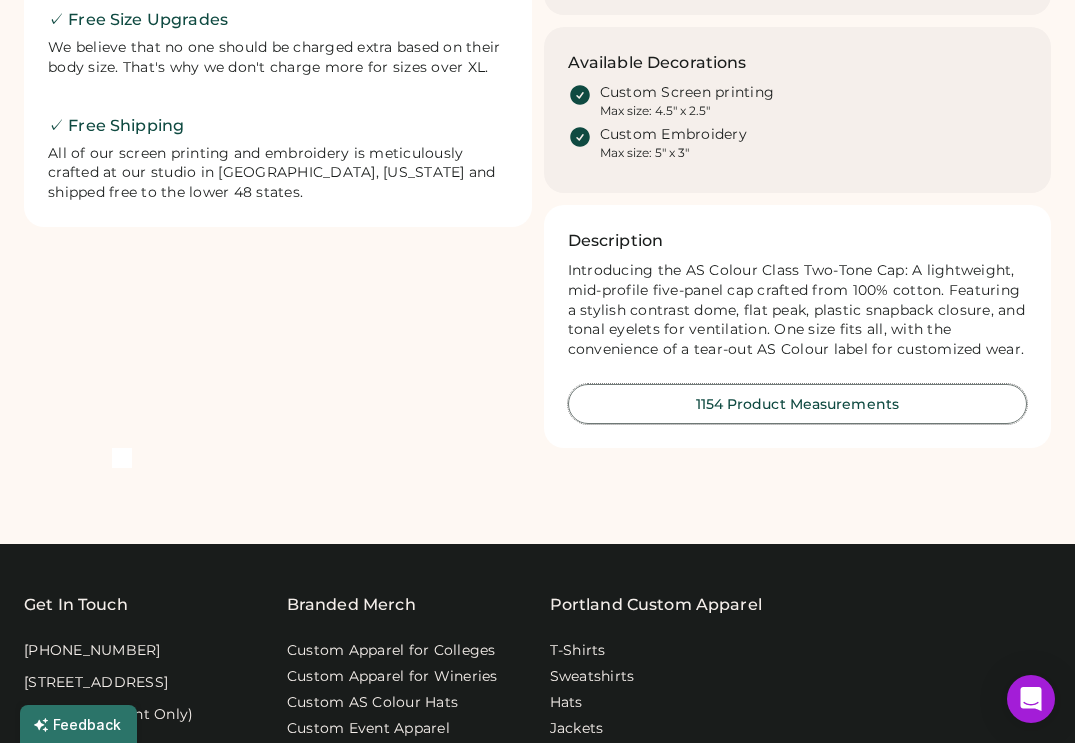 click on "1154 Product Measurements" at bounding box center [798, 404] 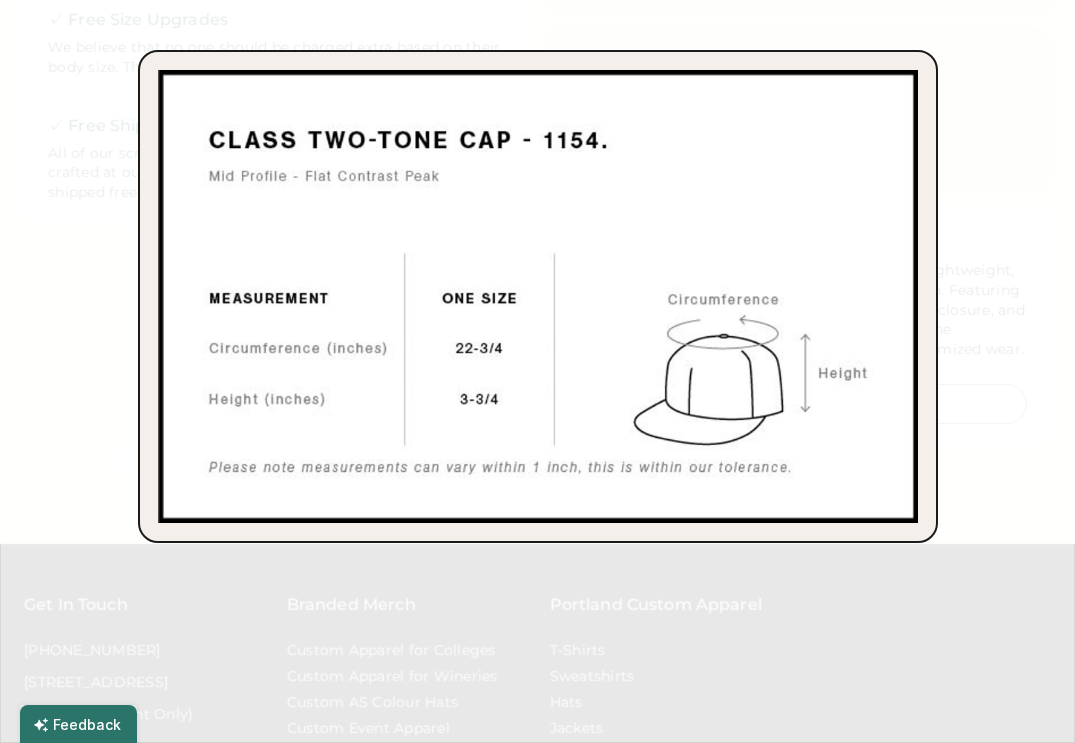 click at bounding box center (537, 371) 